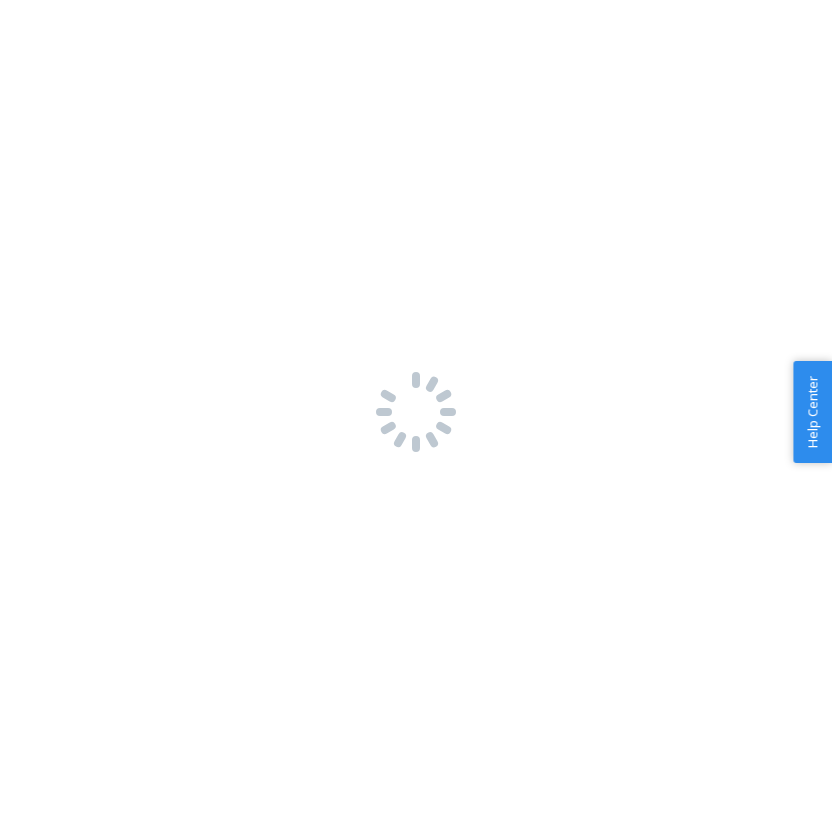 scroll, scrollTop: 0, scrollLeft: 0, axis: both 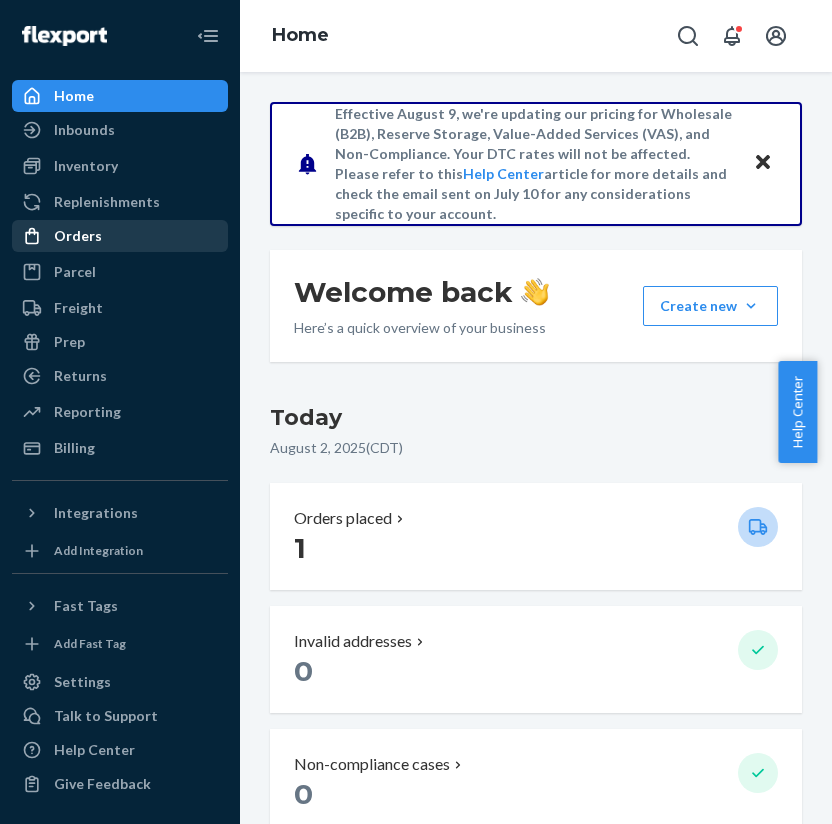 click on "Orders" at bounding box center [120, 236] 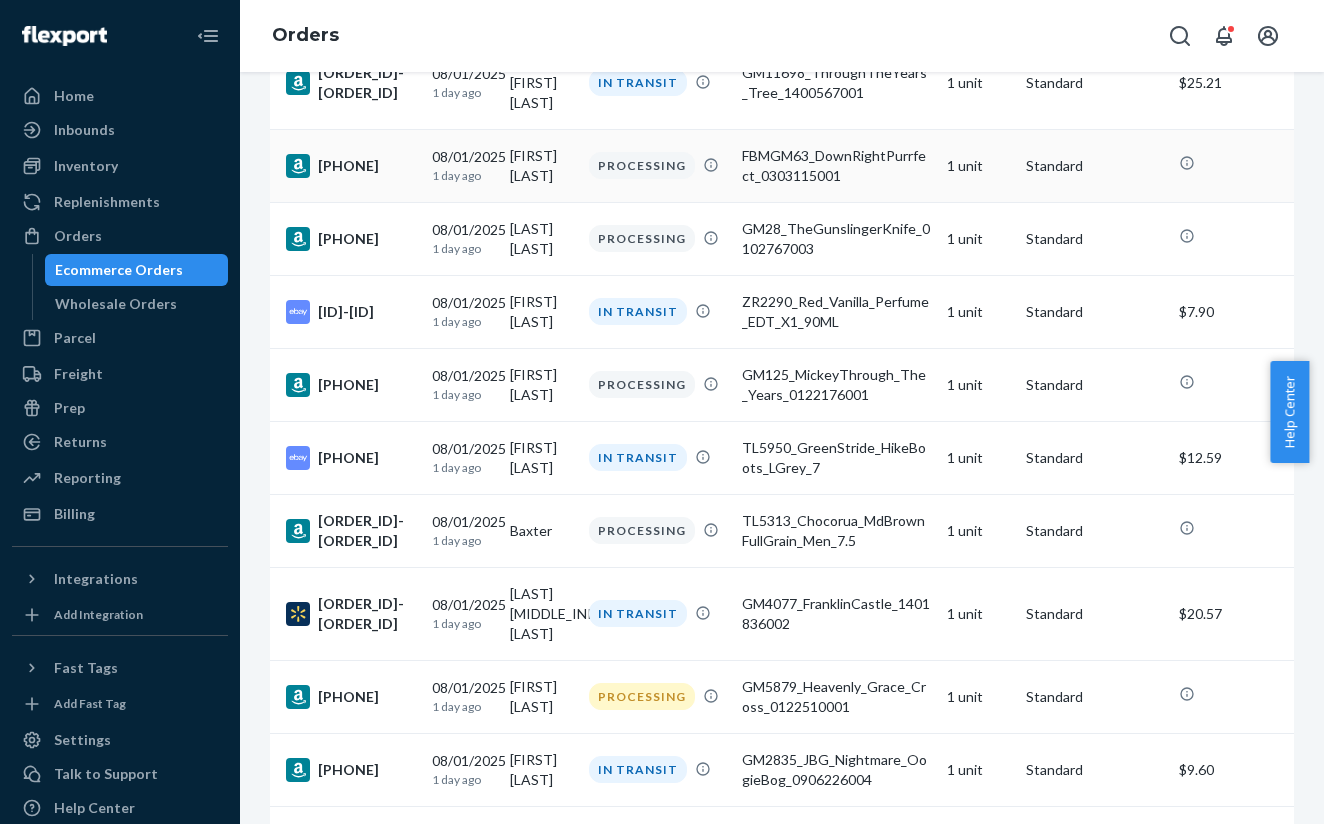 scroll, scrollTop: 0, scrollLeft: 0, axis: both 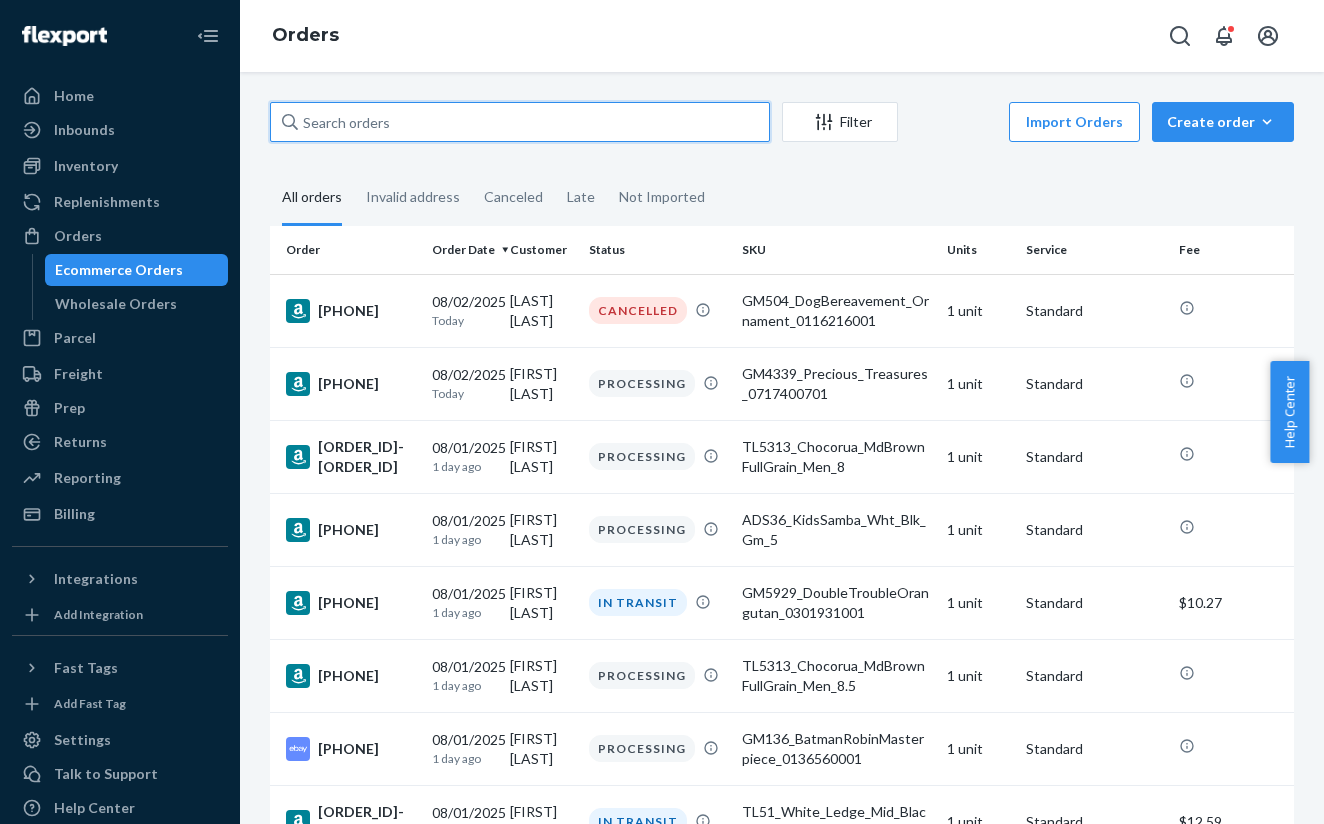 click at bounding box center [520, 122] 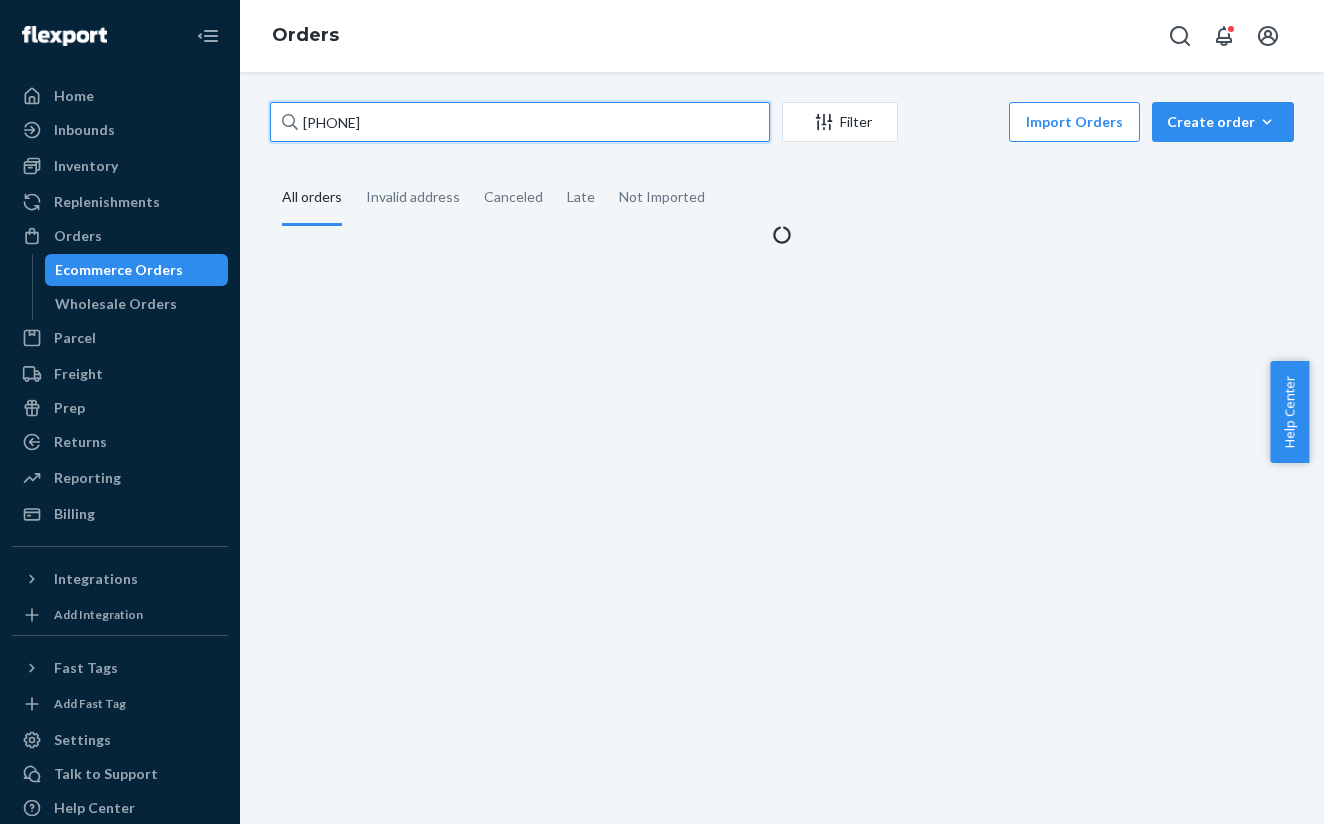 type on "[PHONE]" 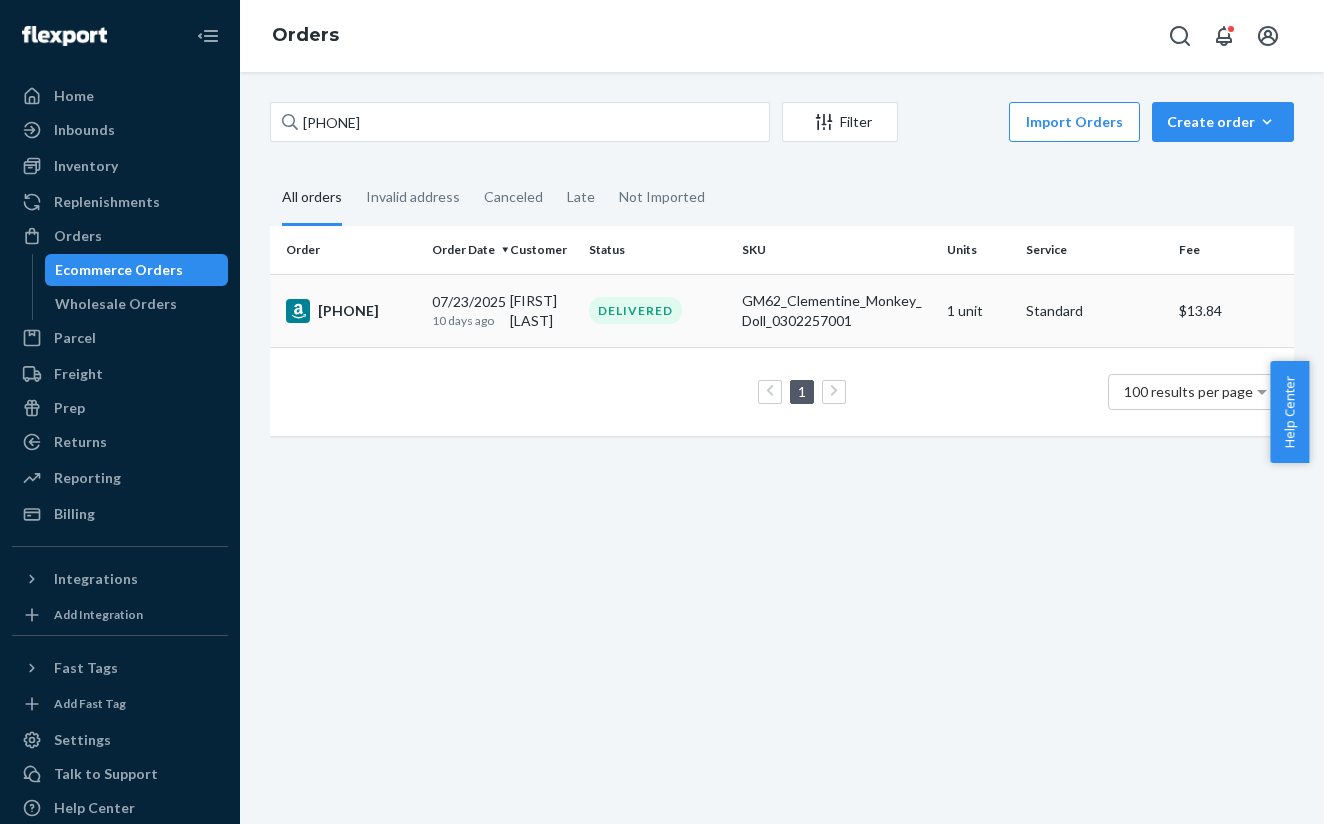 click on "DELIVERED" at bounding box center [635, 310] 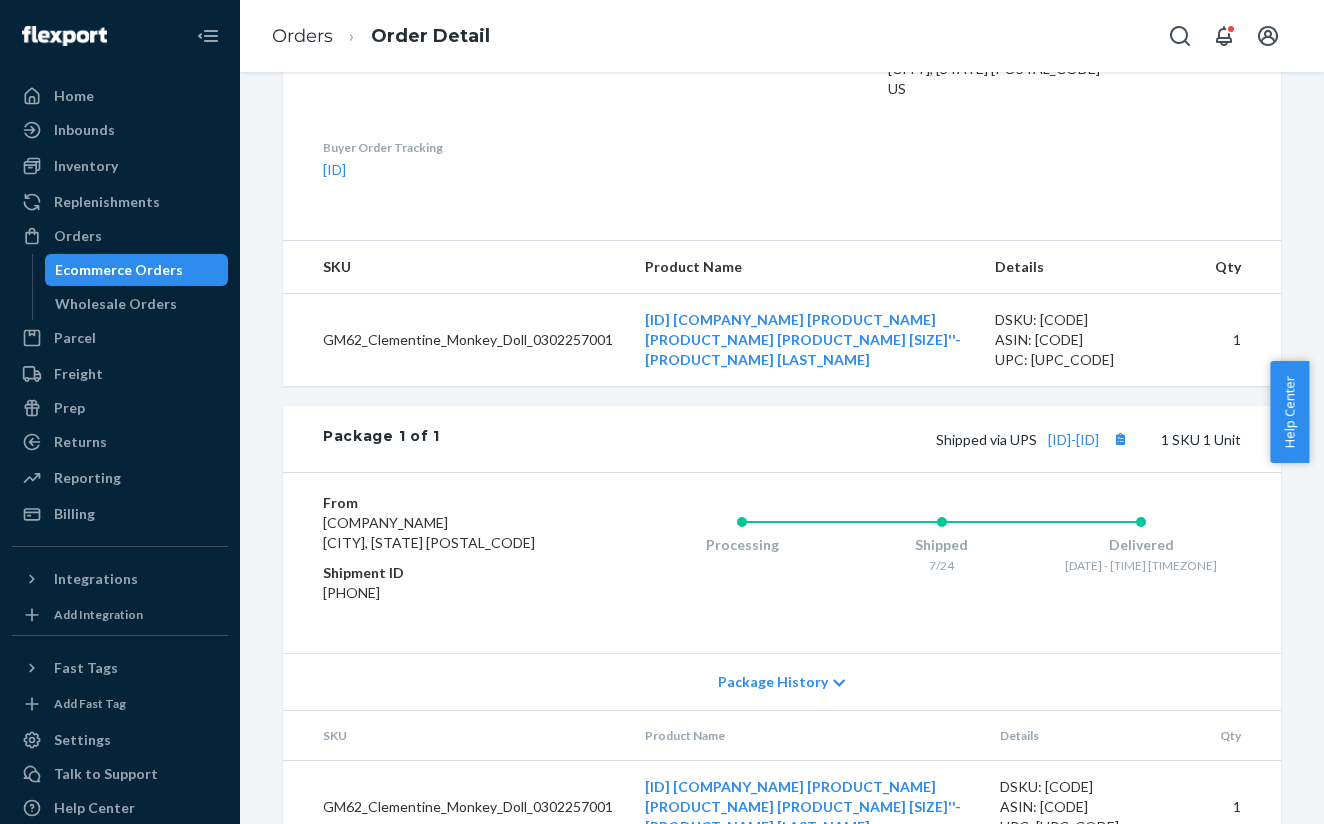 scroll, scrollTop: 620, scrollLeft: 0, axis: vertical 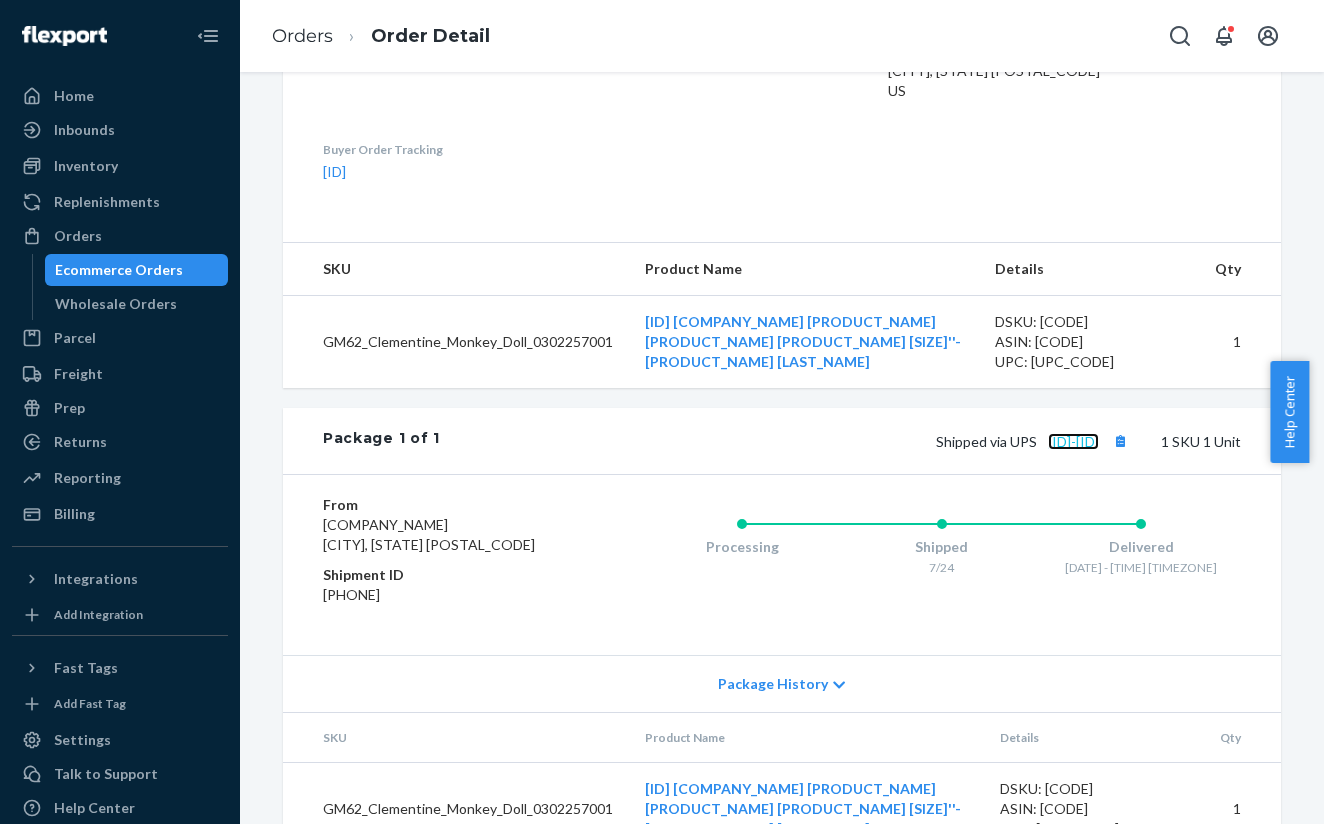 click on "[ID]-[ID]" at bounding box center [1073, 441] 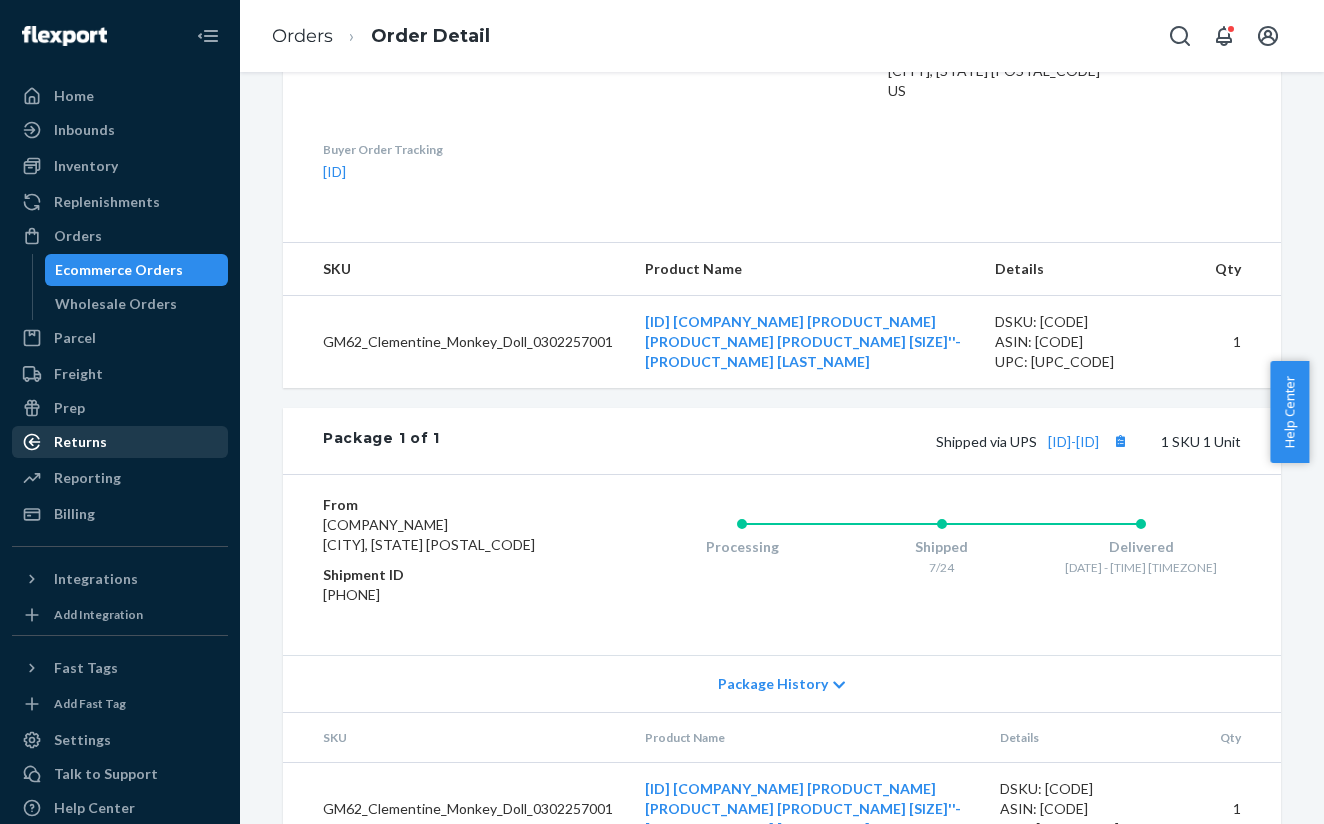 click on "Returns" at bounding box center (120, 442) 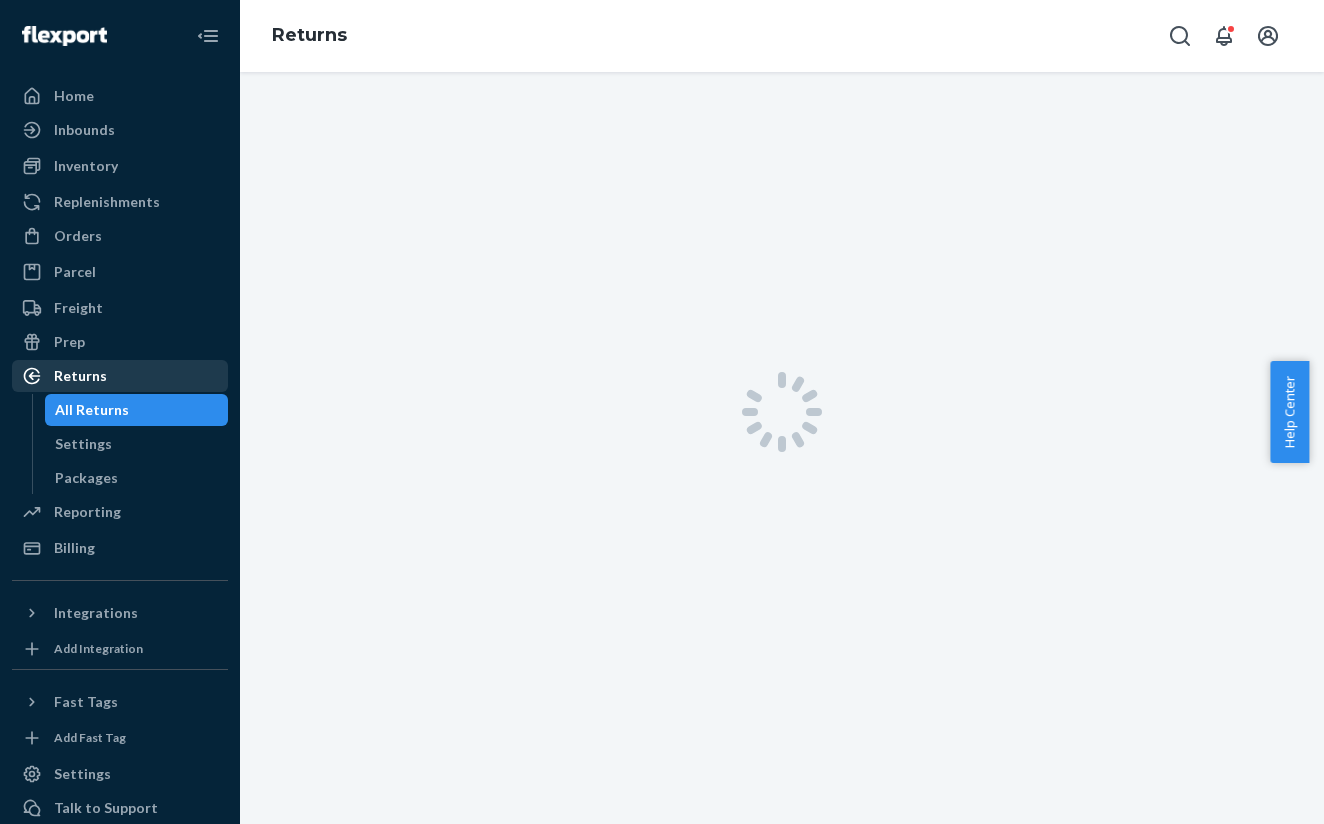 click on "Returns All Returns Settings Packages" at bounding box center [120, 427] 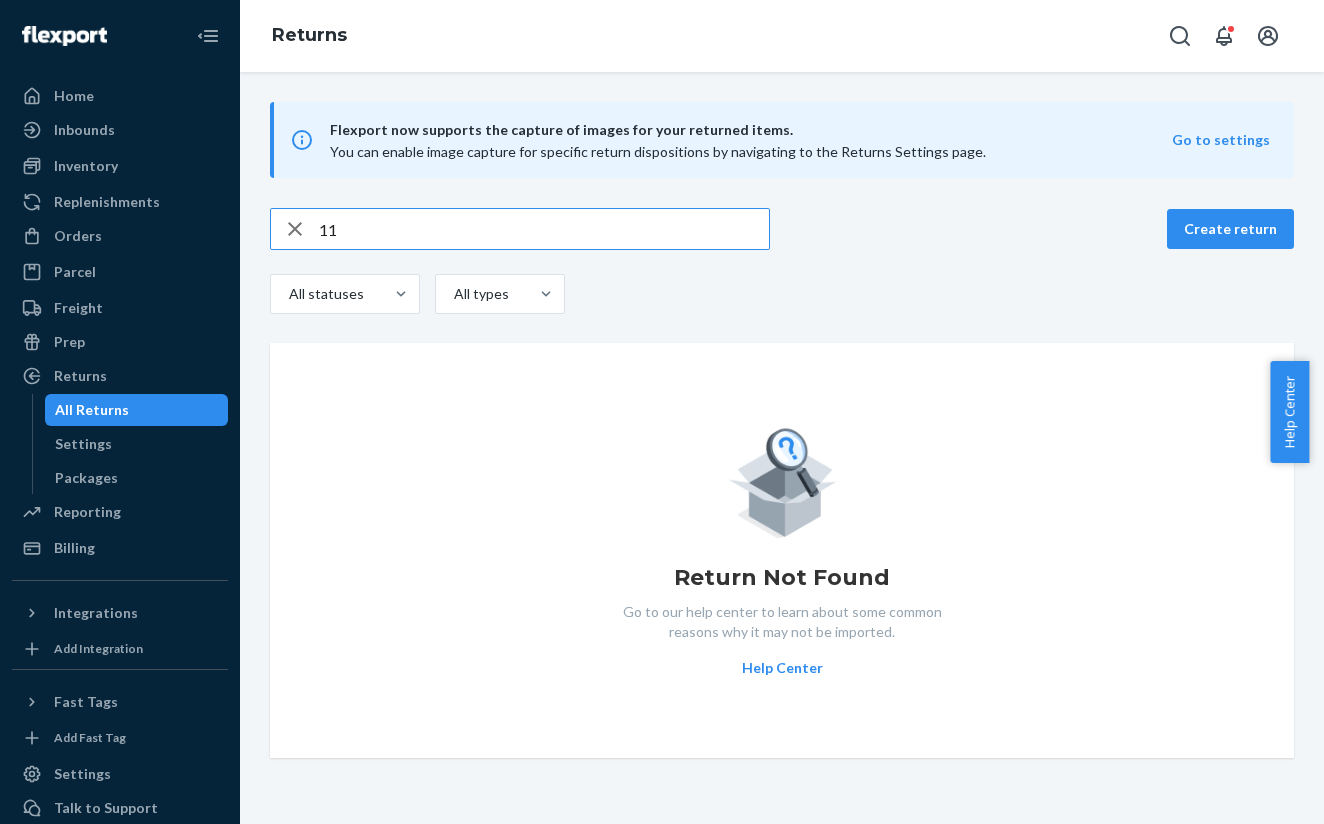 type on "1" 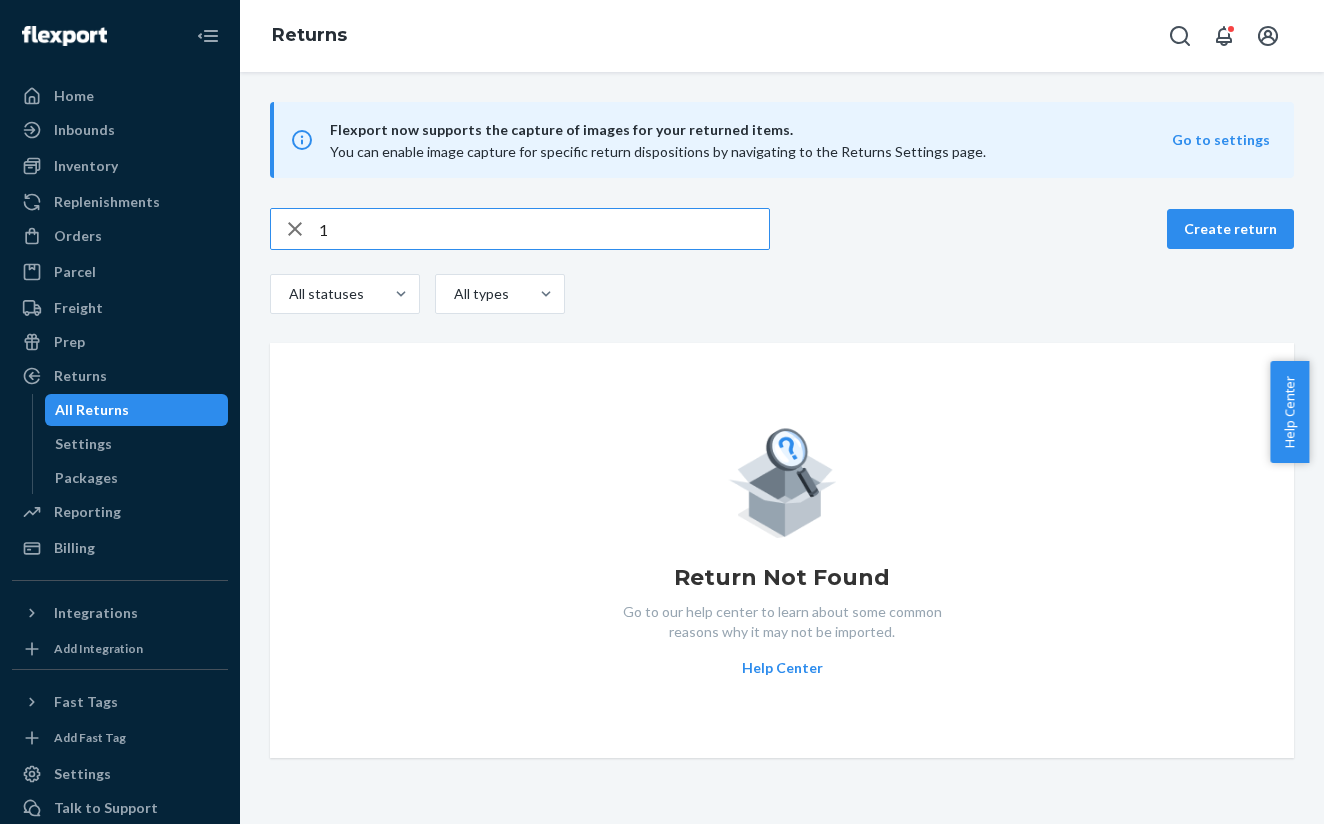 type 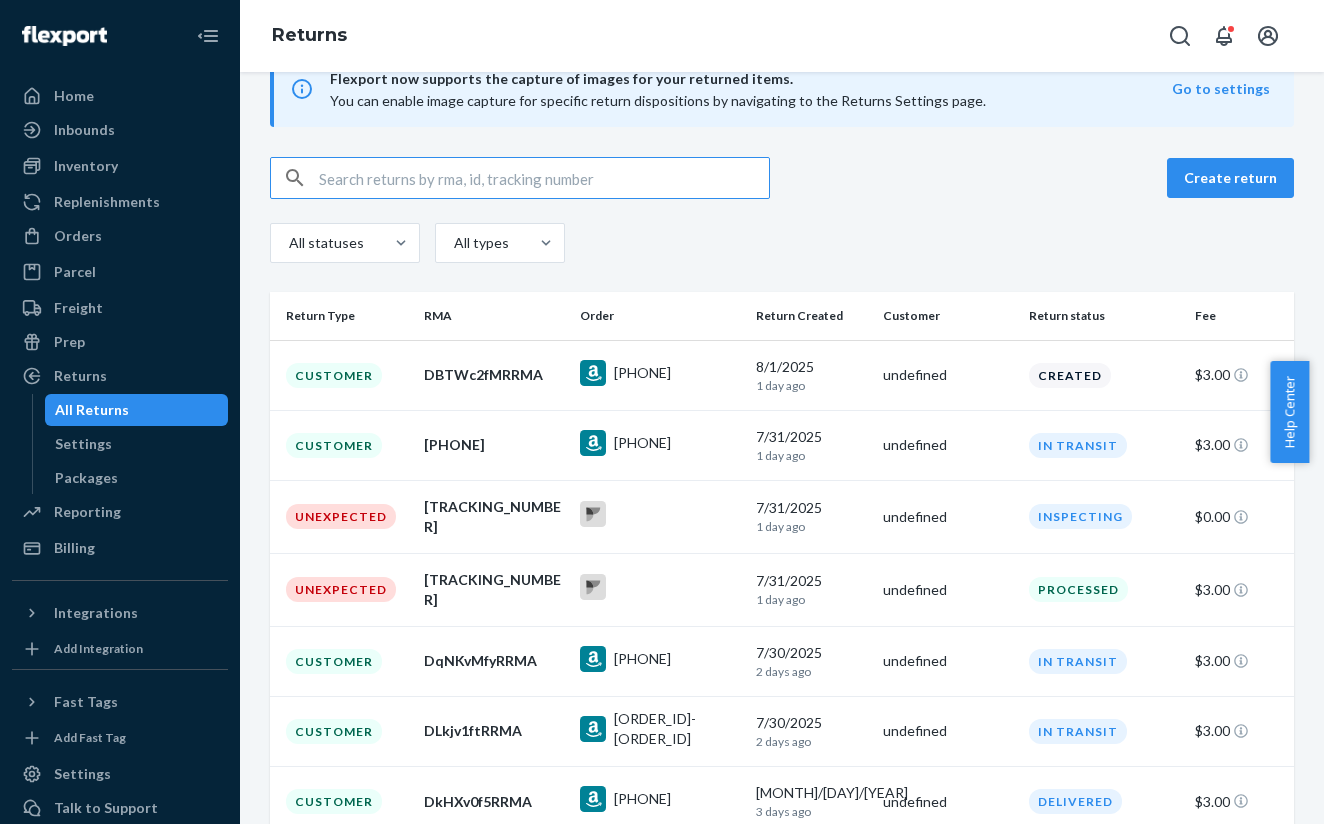 scroll, scrollTop: 46, scrollLeft: 0, axis: vertical 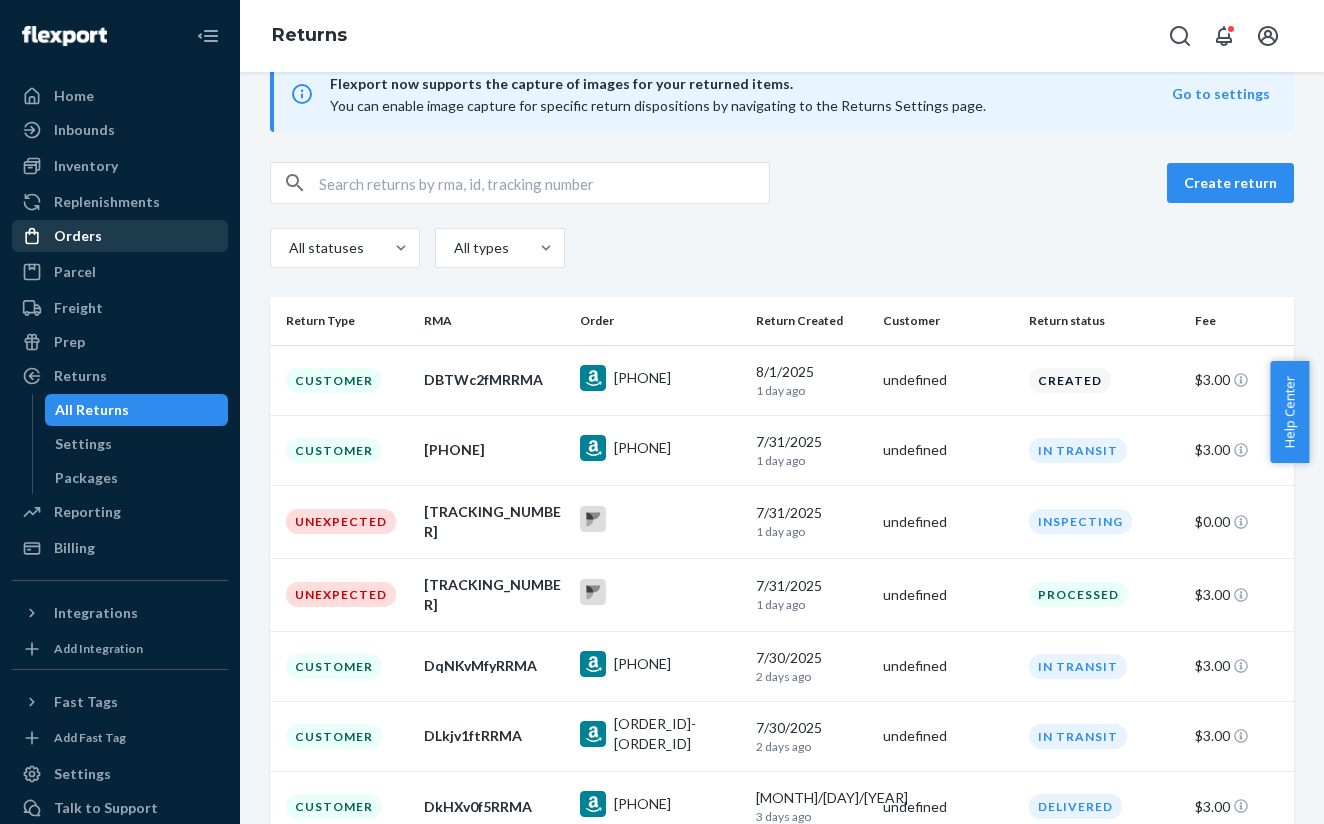 click on "Orders" at bounding box center (120, 236) 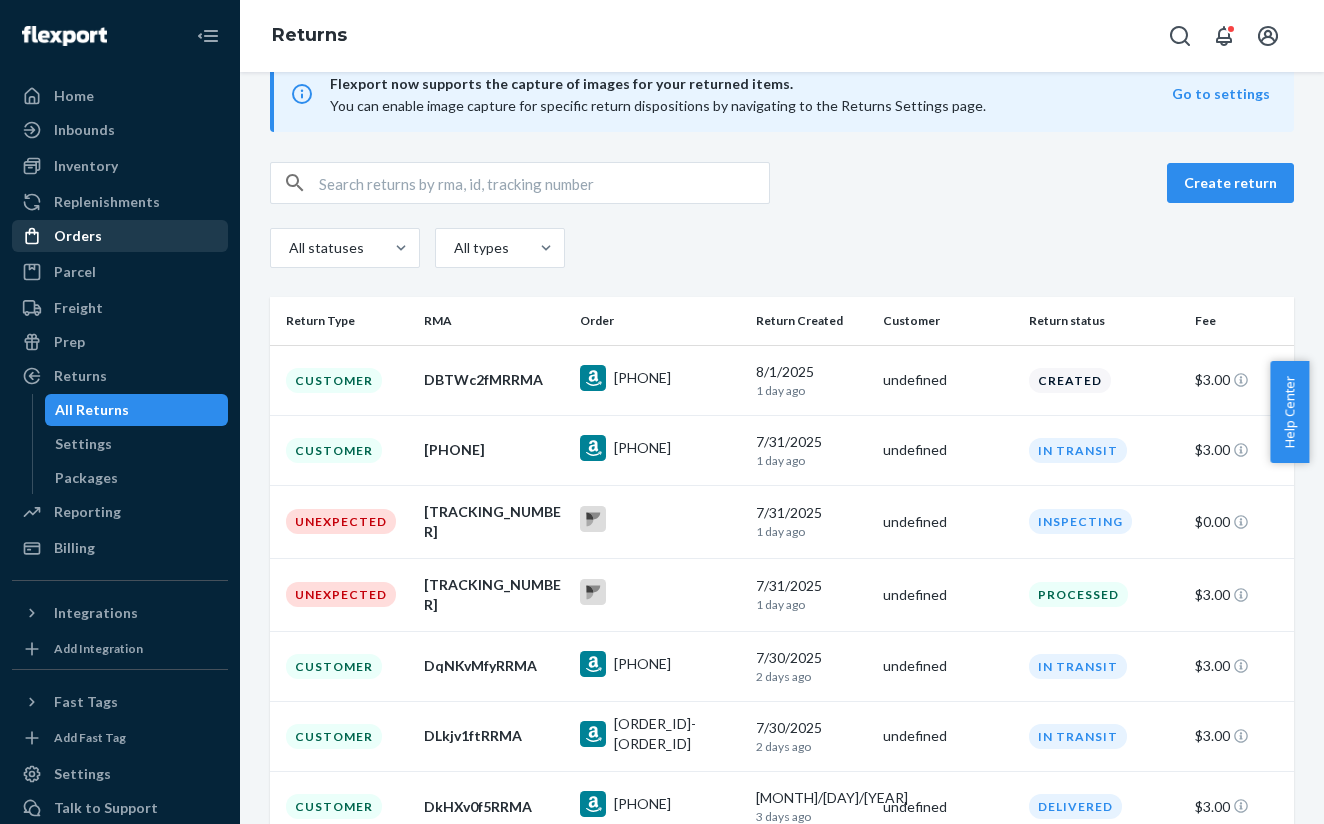 click on "Orders" at bounding box center (120, 236) 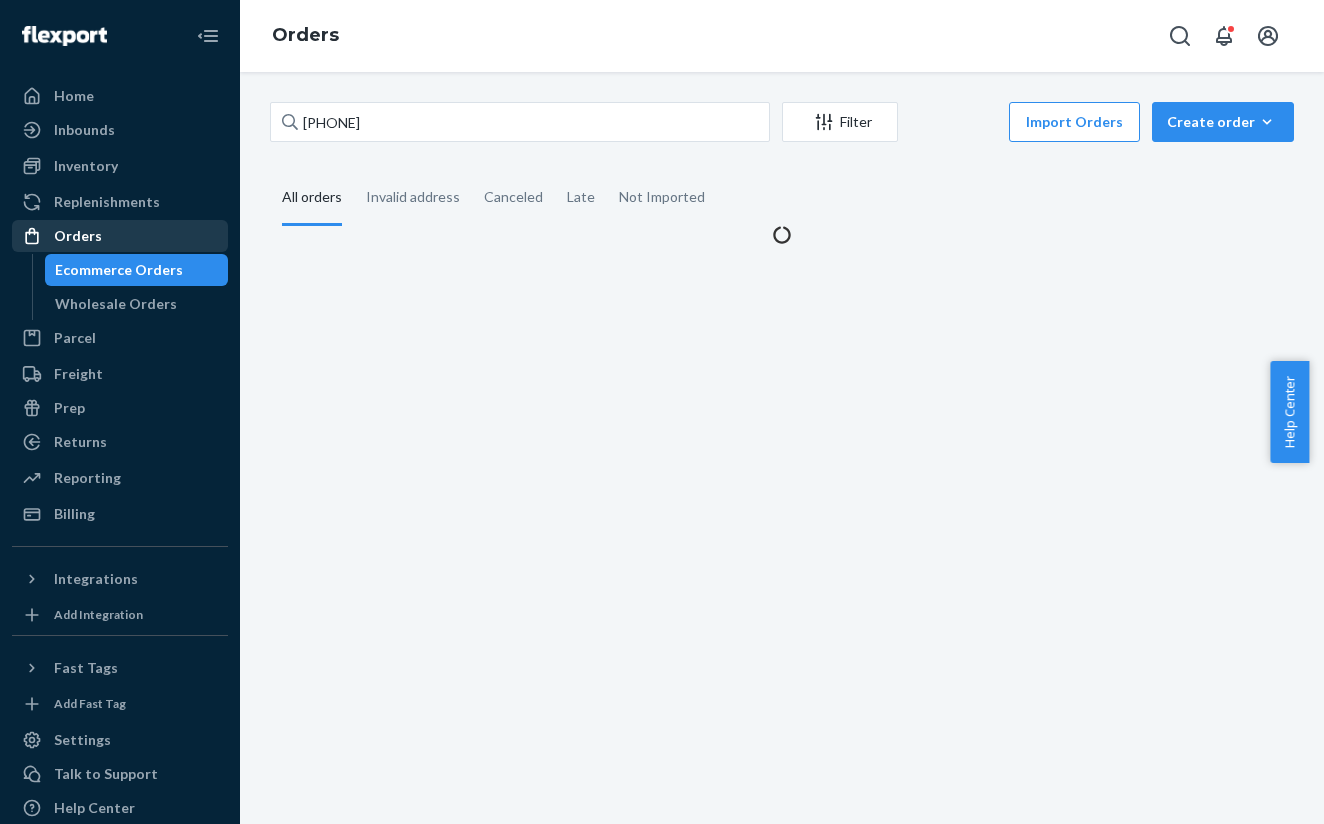 scroll, scrollTop: 0, scrollLeft: 0, axis: both 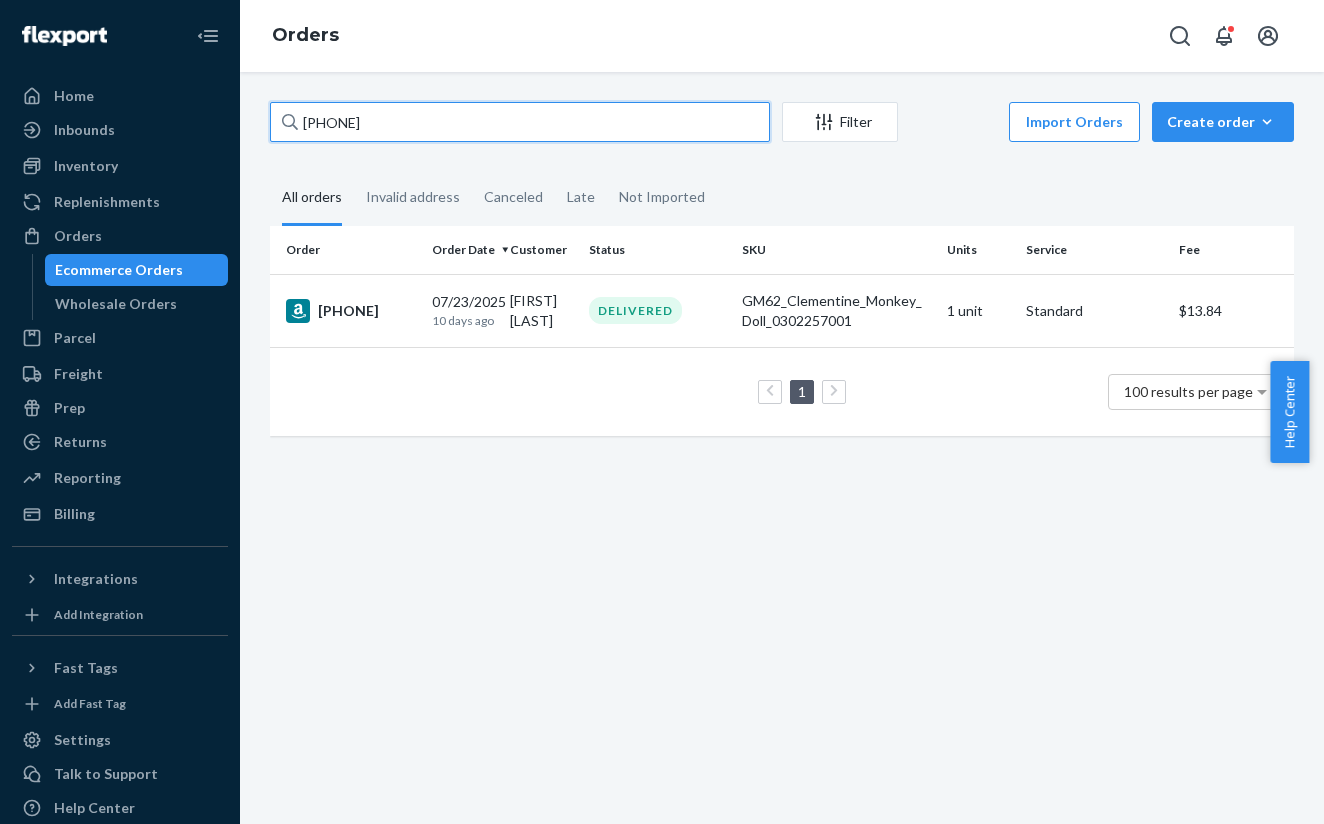 click on "[PHONE]" at bounding box center [520, 122] 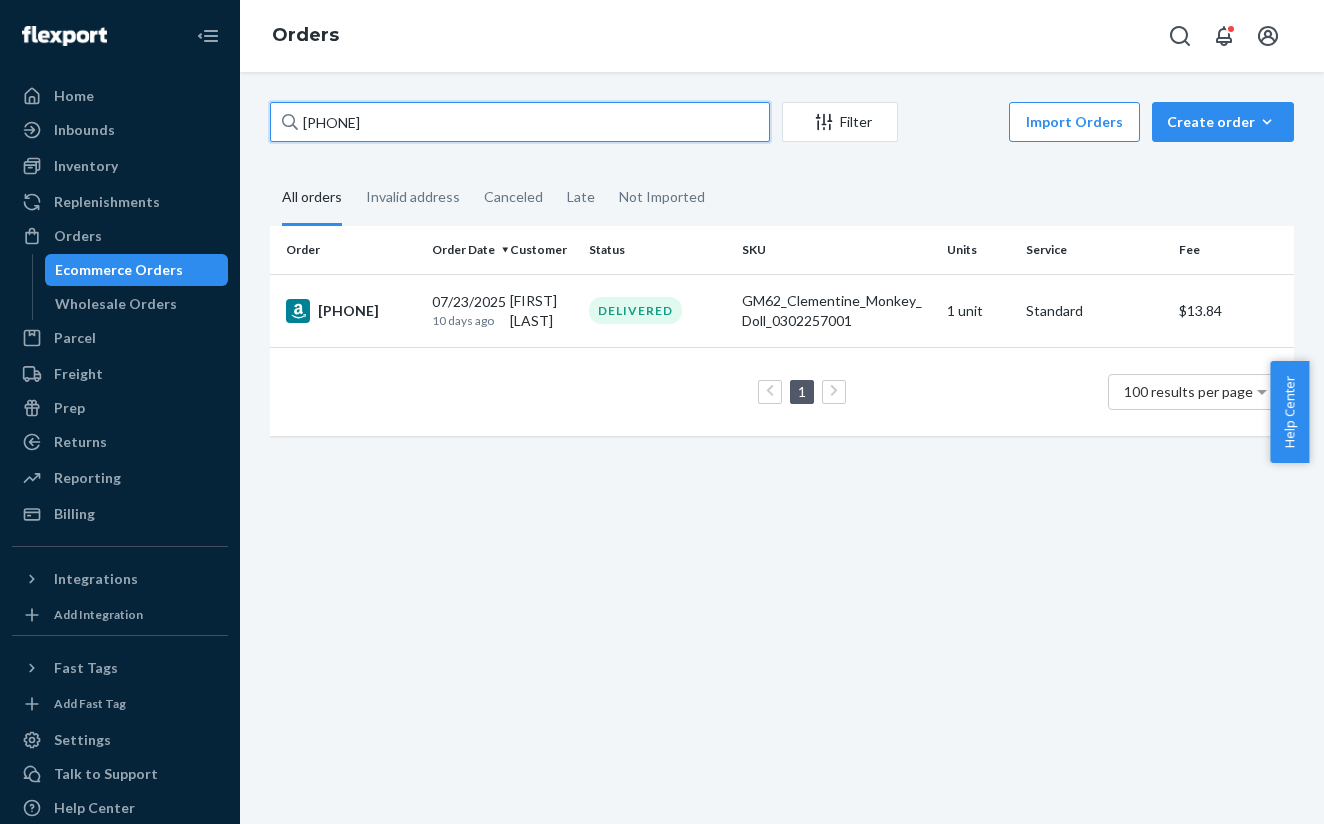 paste on "[ID]-[ID]" 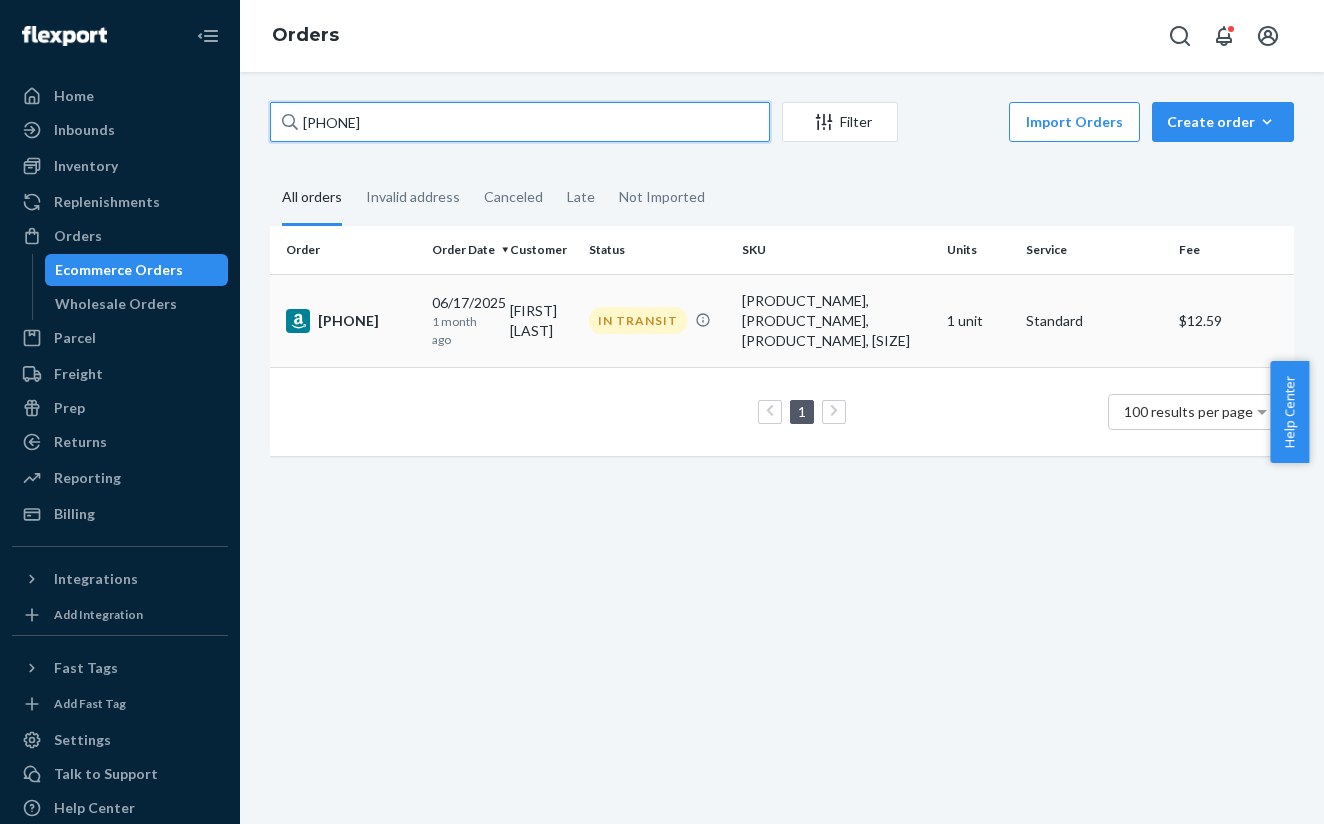 type on "[PHONE]" 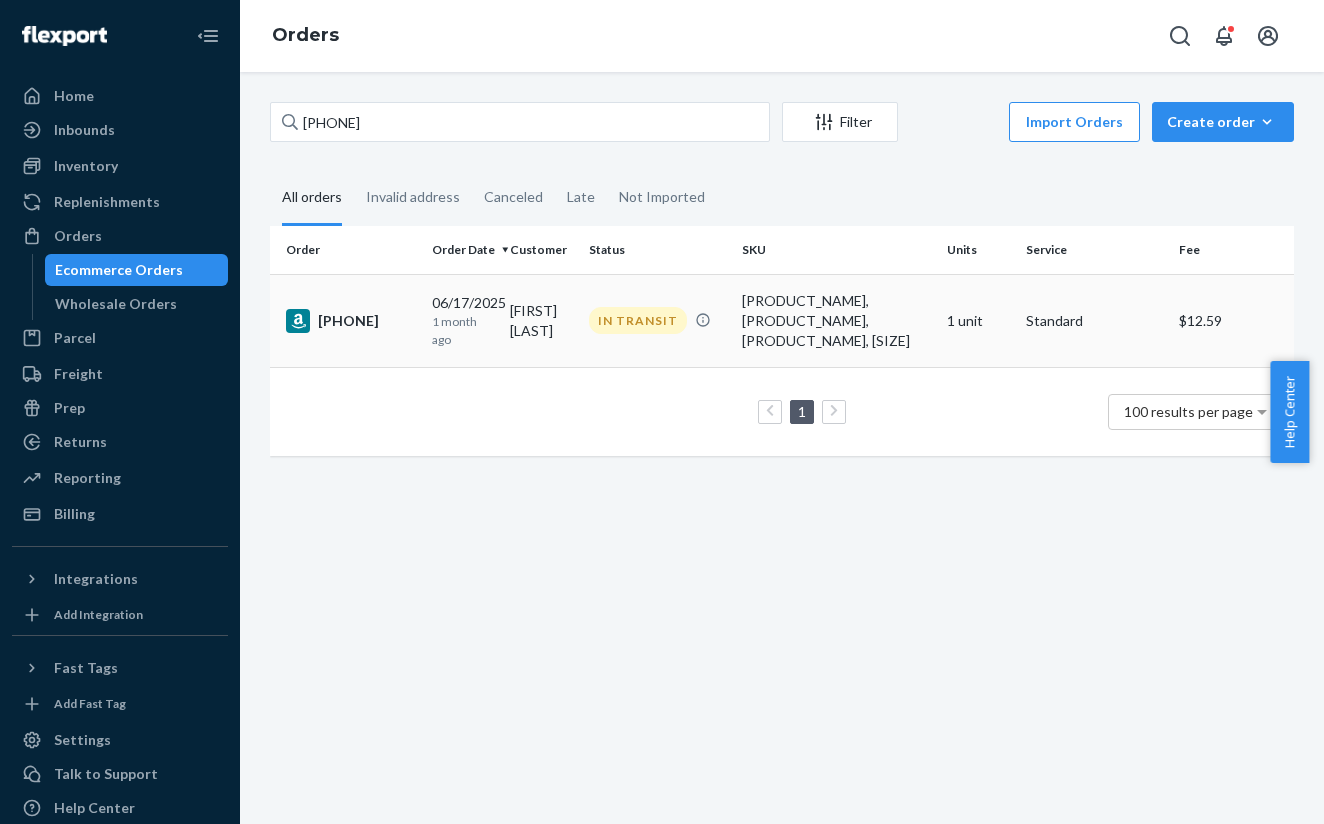 click on "IN TRANSIT" at bounding box center [638, 320] 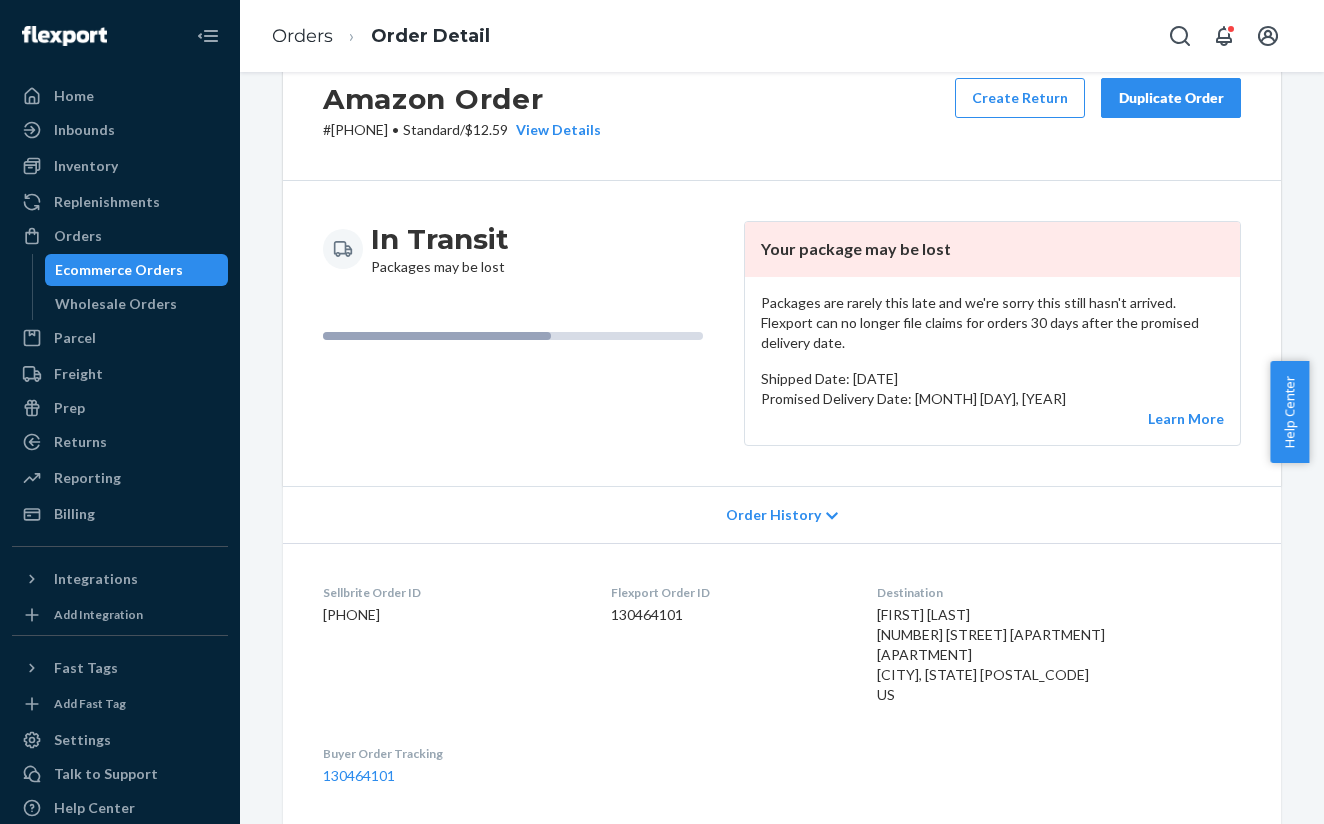scroll, scrollTop: 64, scrollLeft: 0, axis: vertical 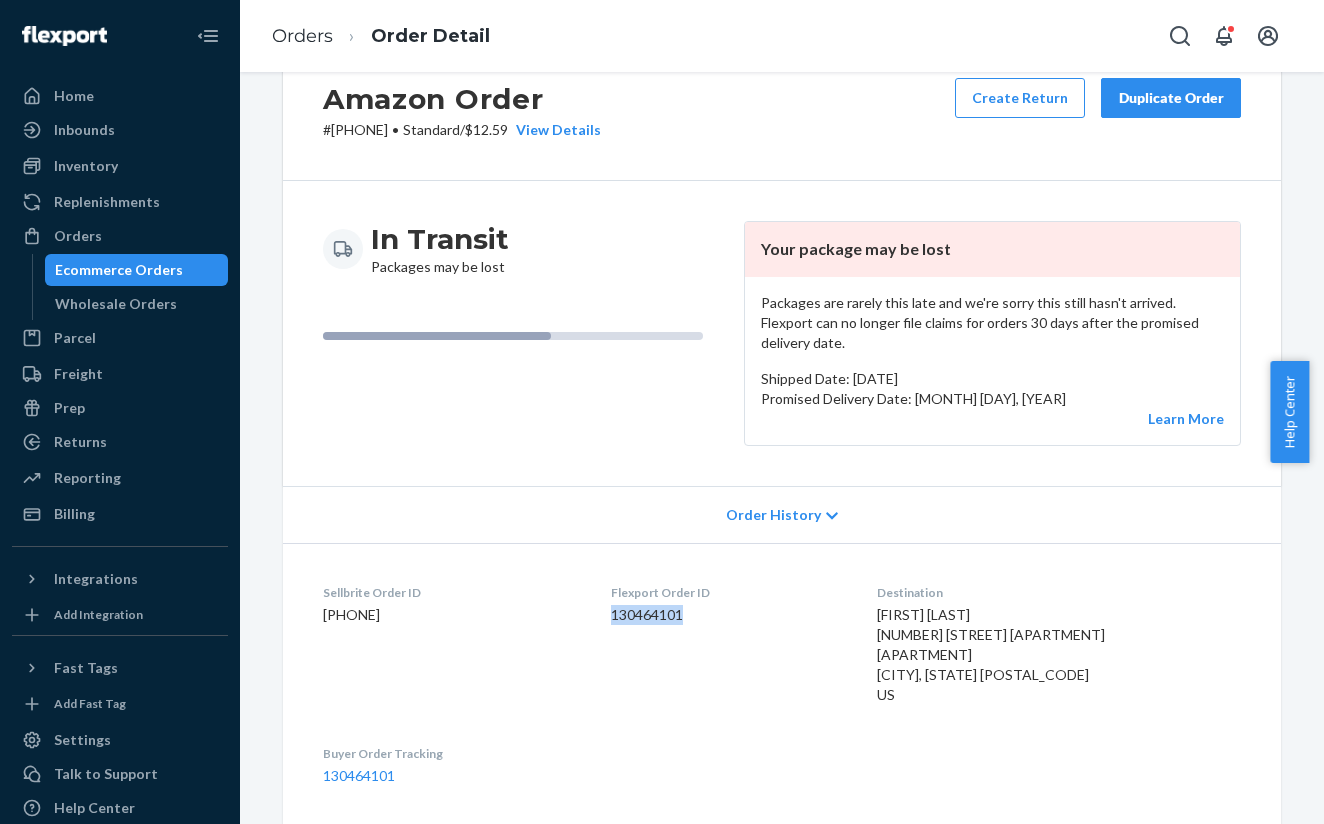 click on "130464101" at bounding box center [728, 615] 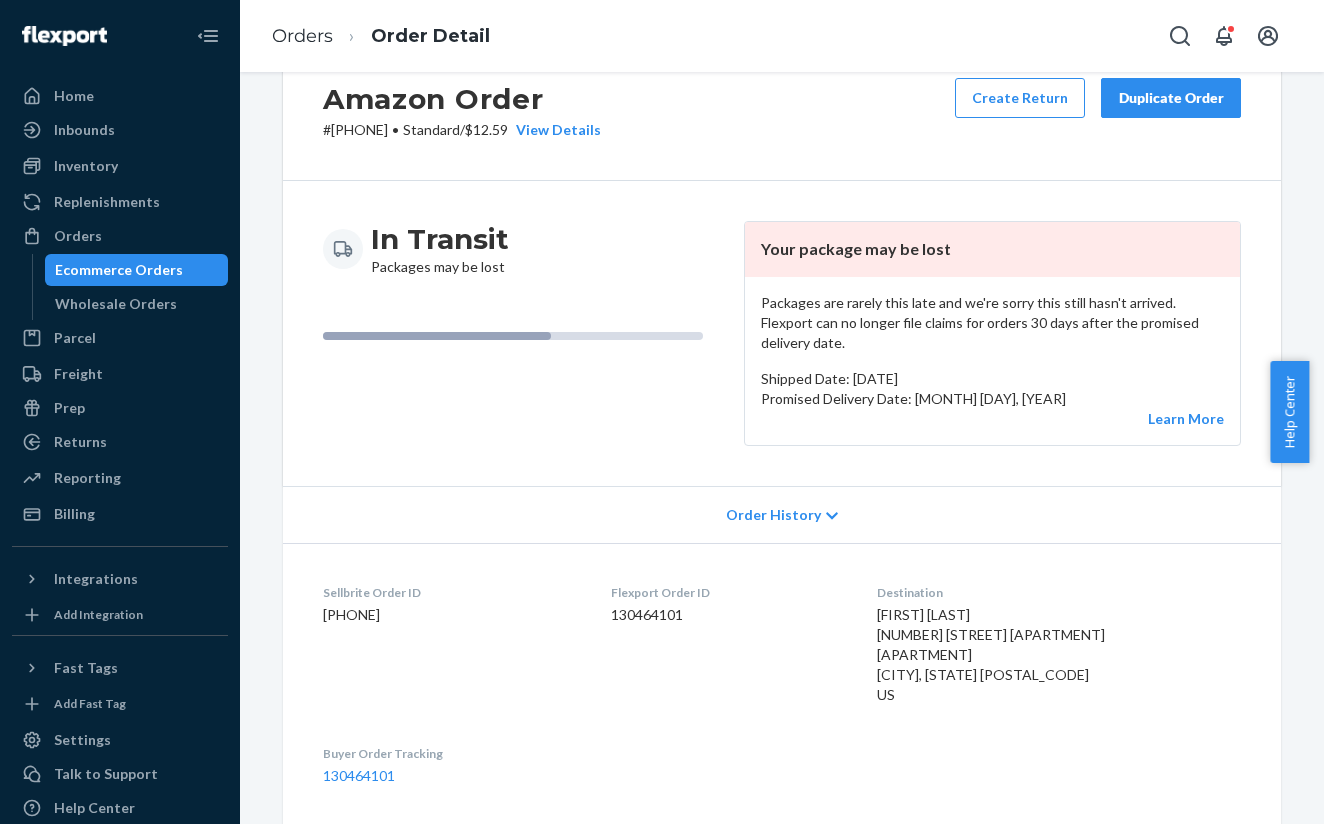 click on "In Transit Packages may be lost" at bounding box center [525, 333] 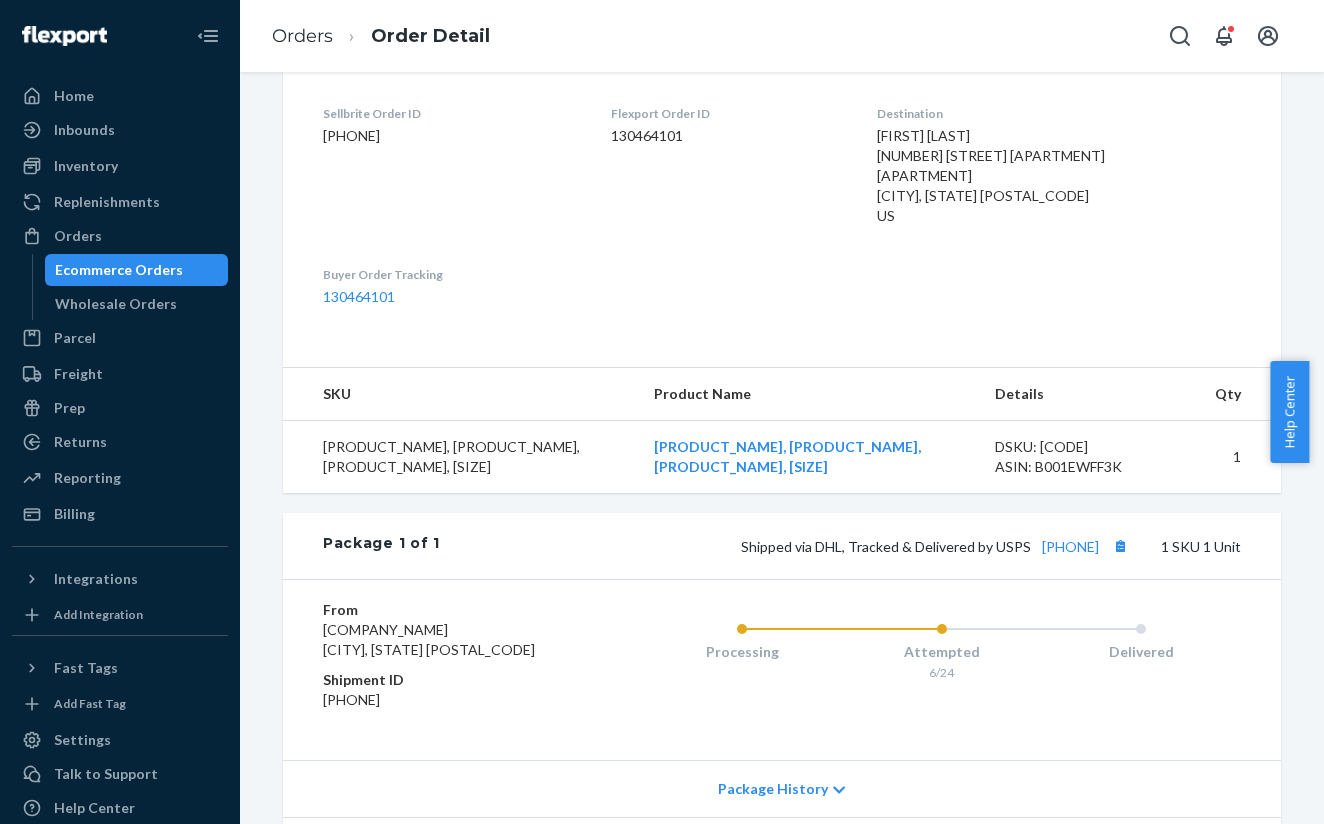 scroll, scrollTop: 542, scrollLeft: 0, axis: vertical 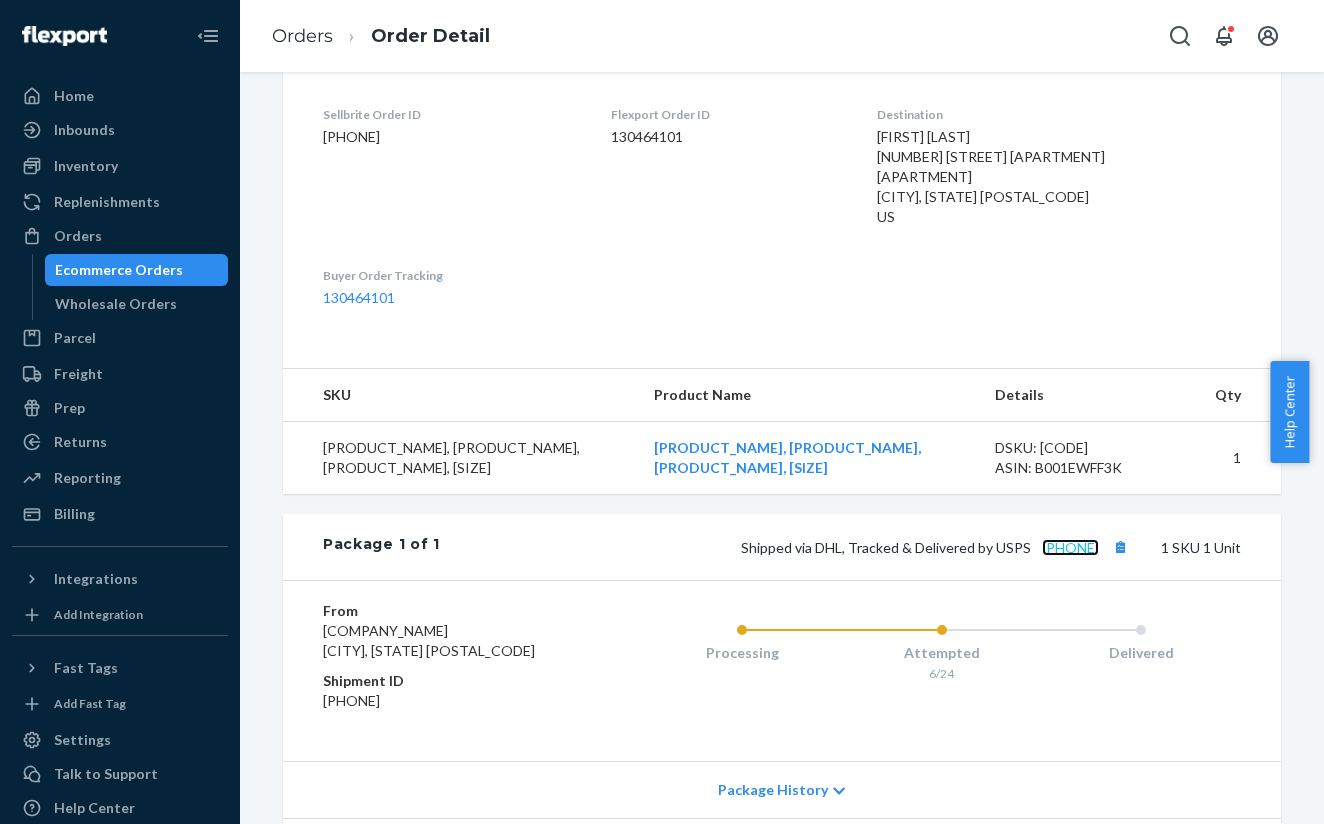 click on "[PHONE]" at bounding box center [1070, 547] 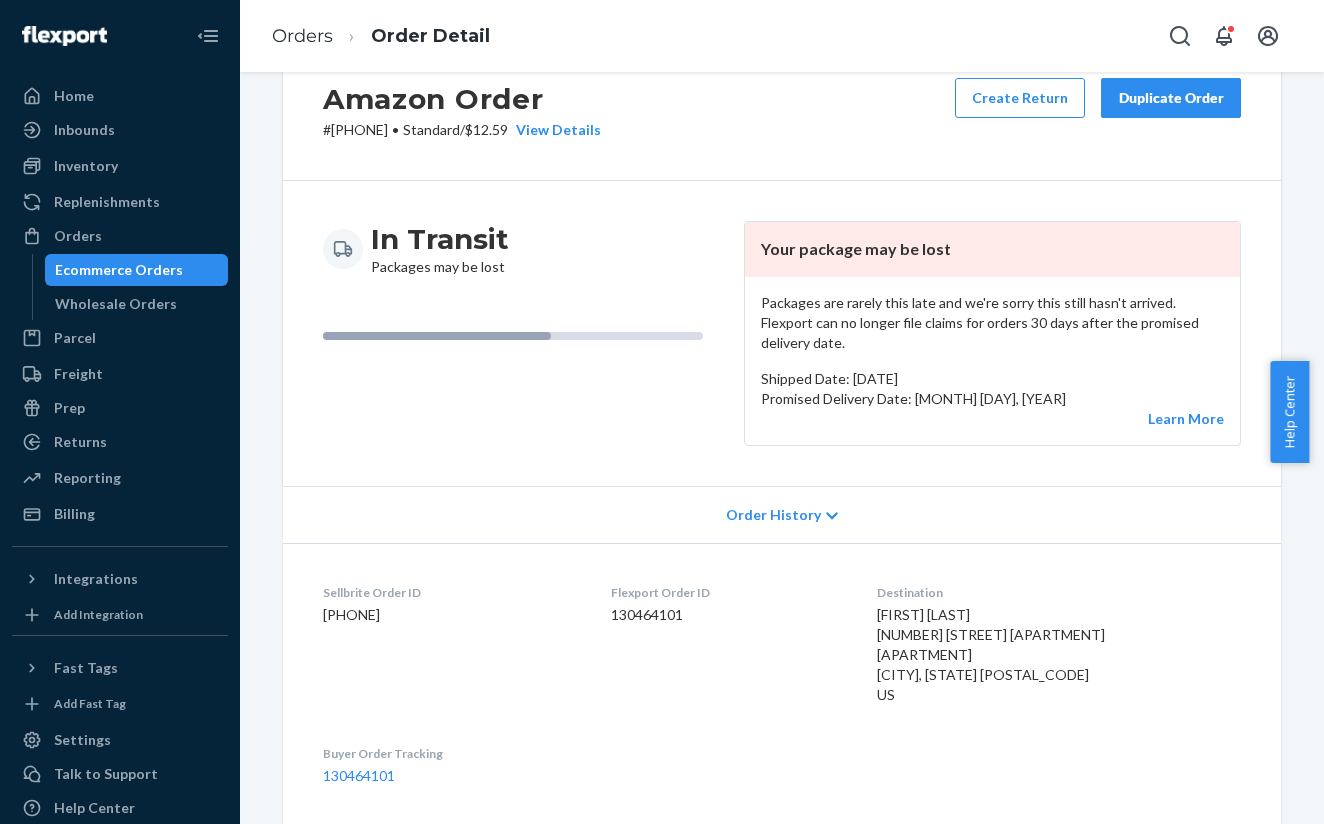 scroll, scrollTop: 0, scrollLeft: 0, axis: both 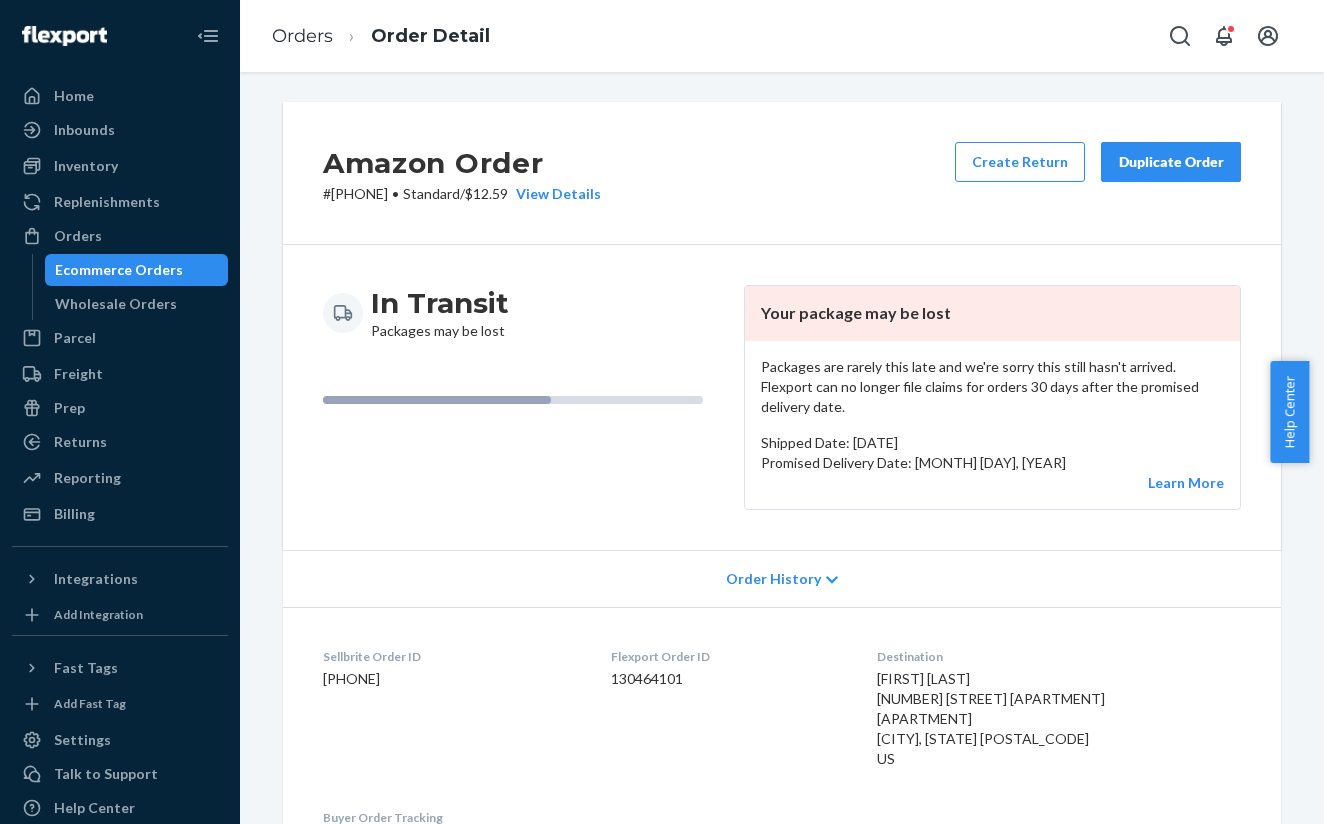 copy on "[PHONE]" 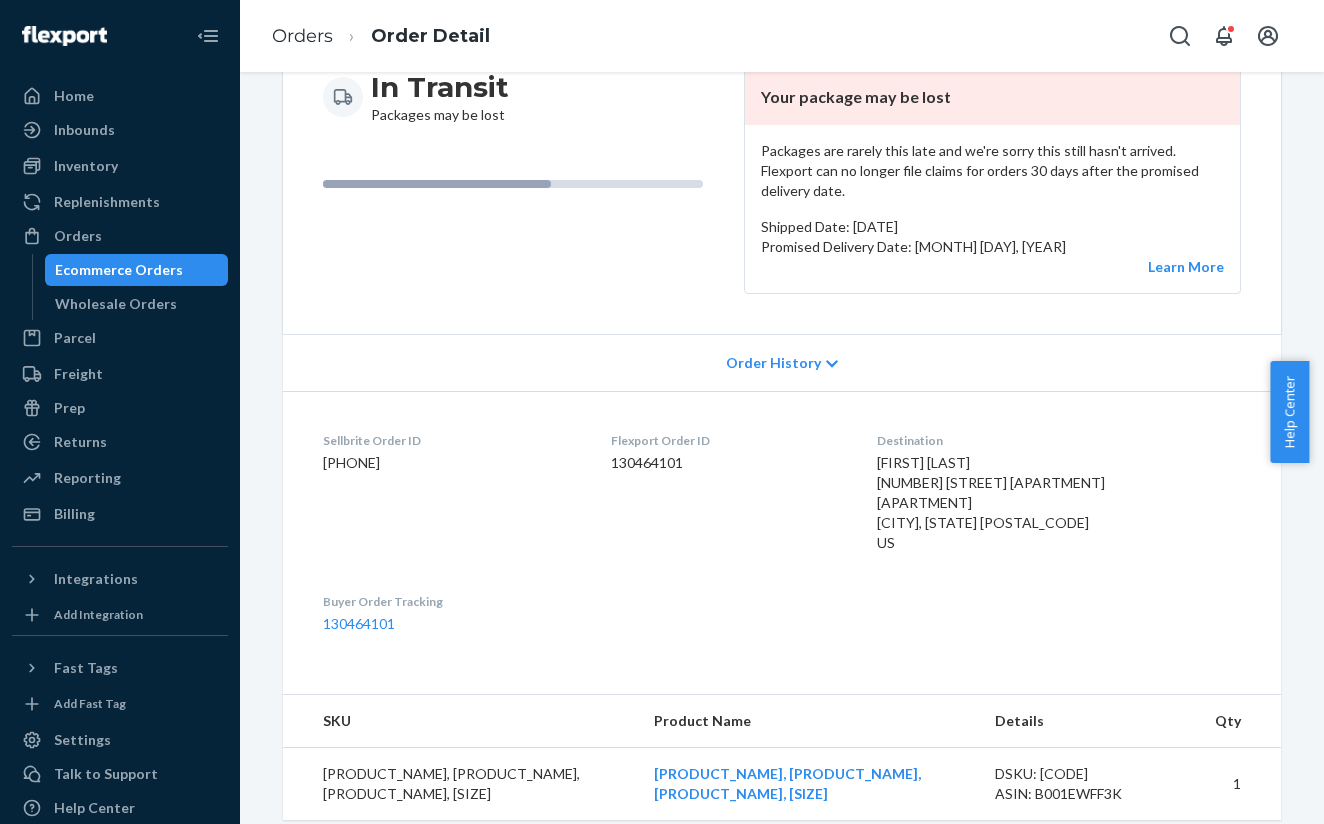 scroll, scrollTop: 0, scrollLeft: 0, axis: both 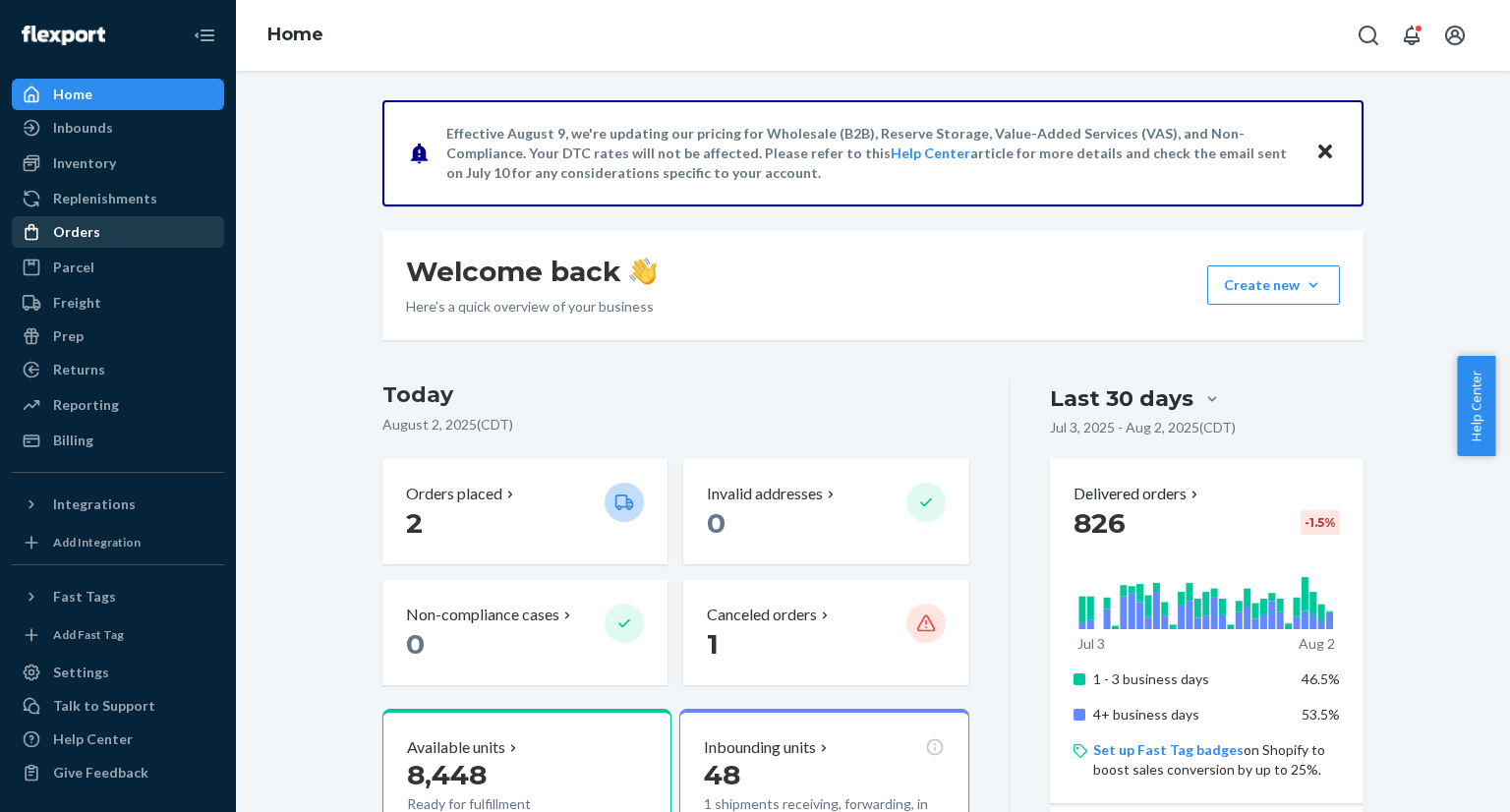 click on "Orders" at bounding box center (118, 232) 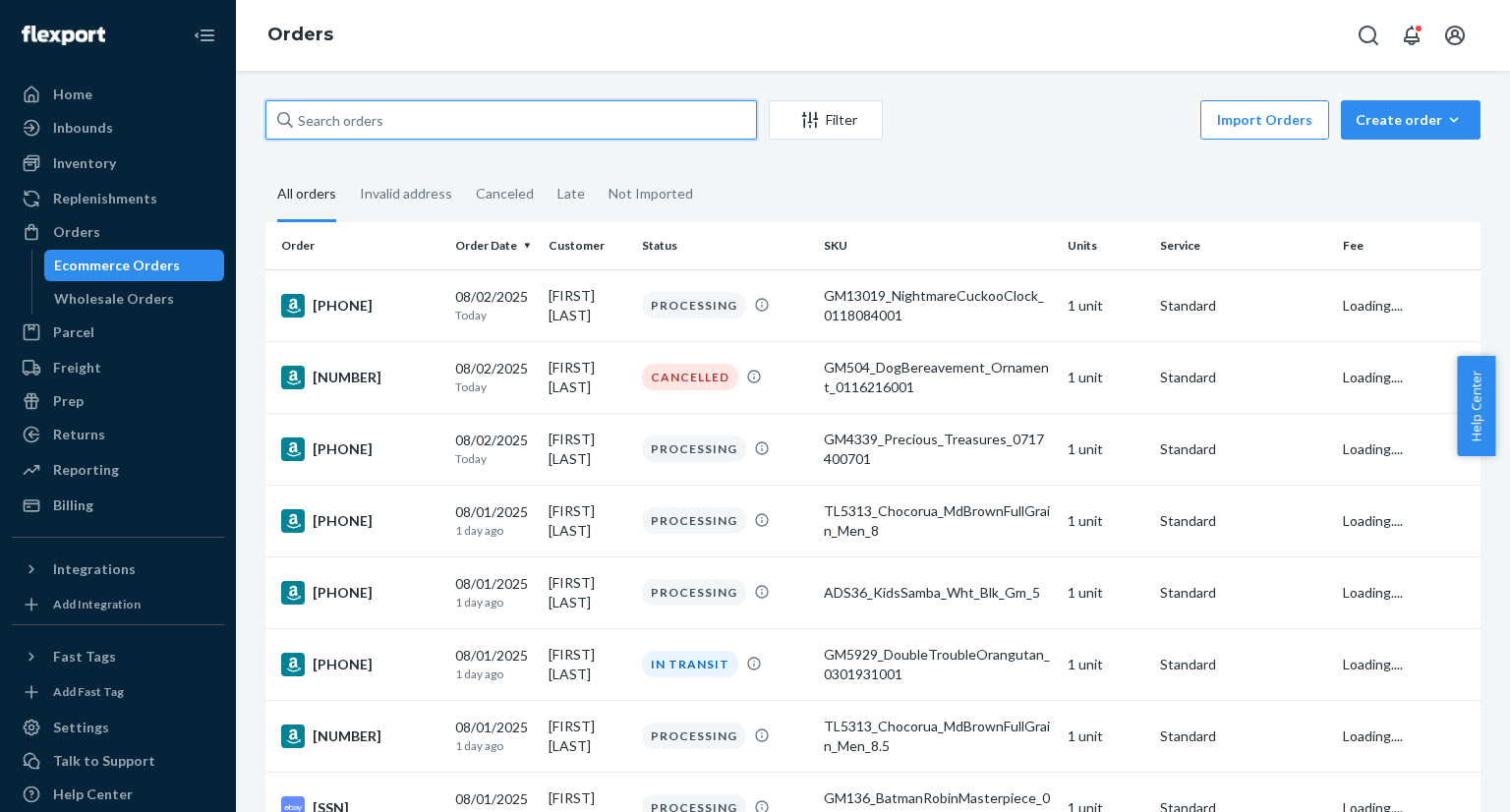 paste on "[ACCOUNT_NUMBER]" 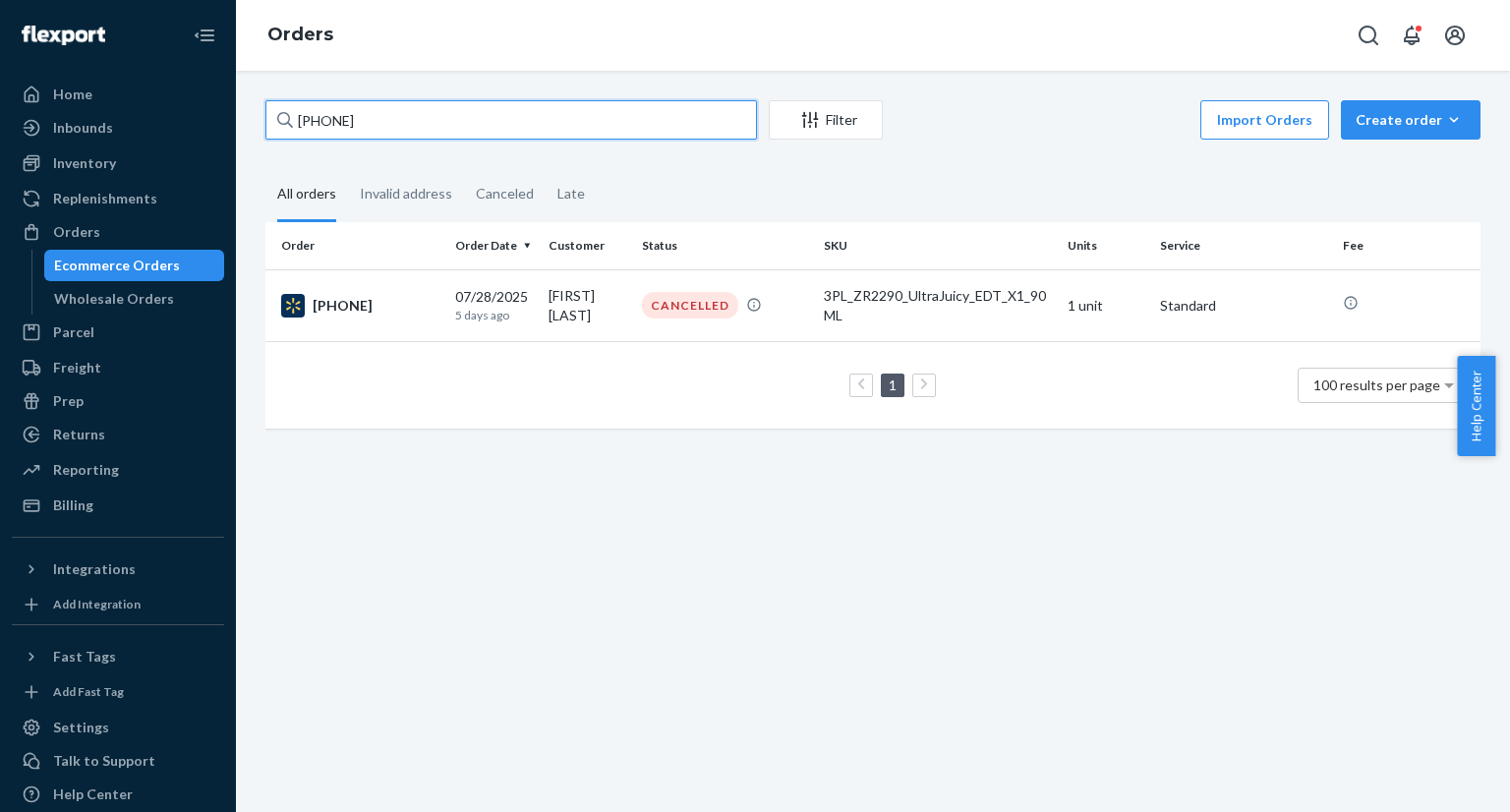 paste on "547136892" 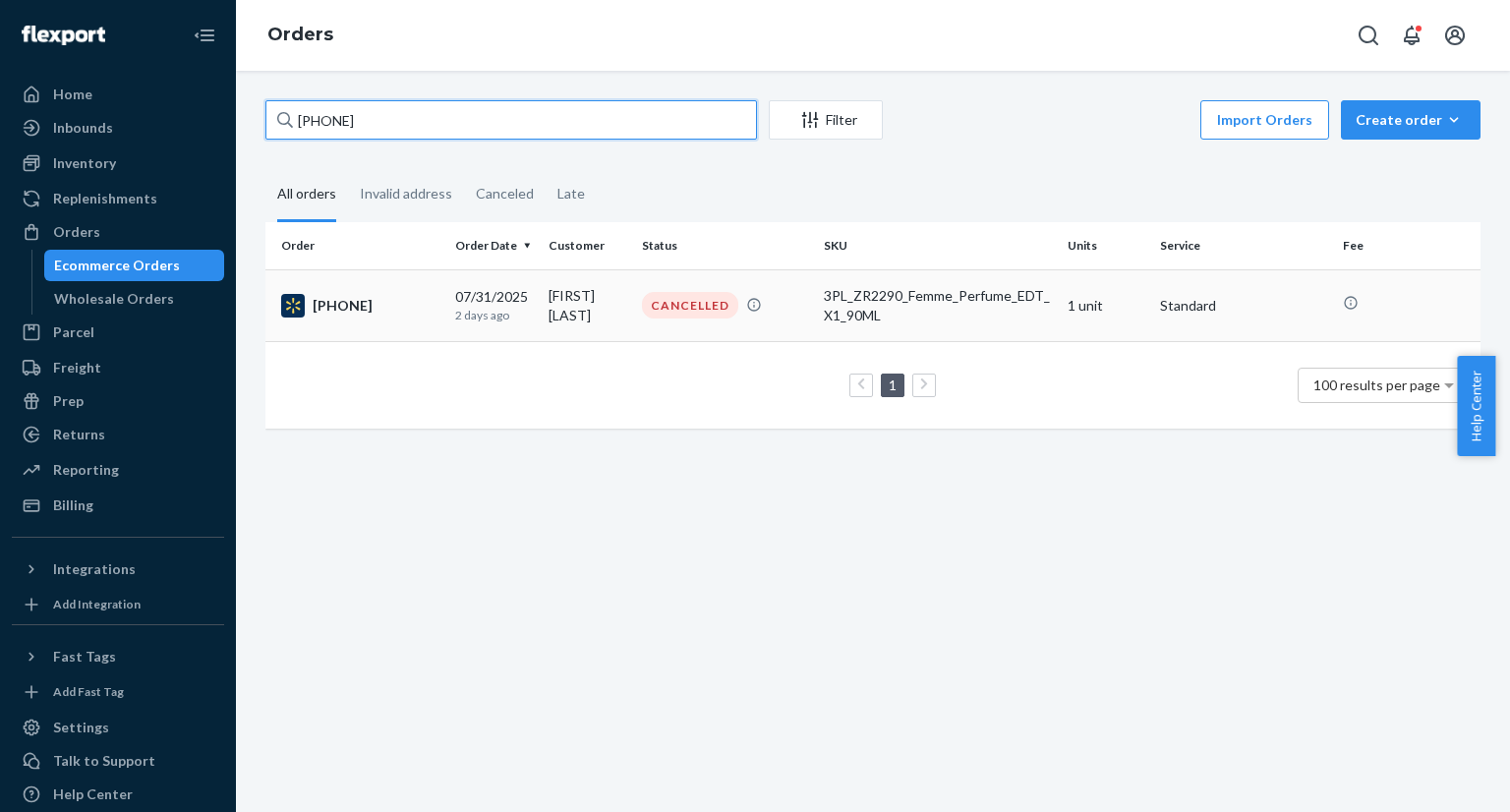 type on "[ACCOUNT_NUMBER]" 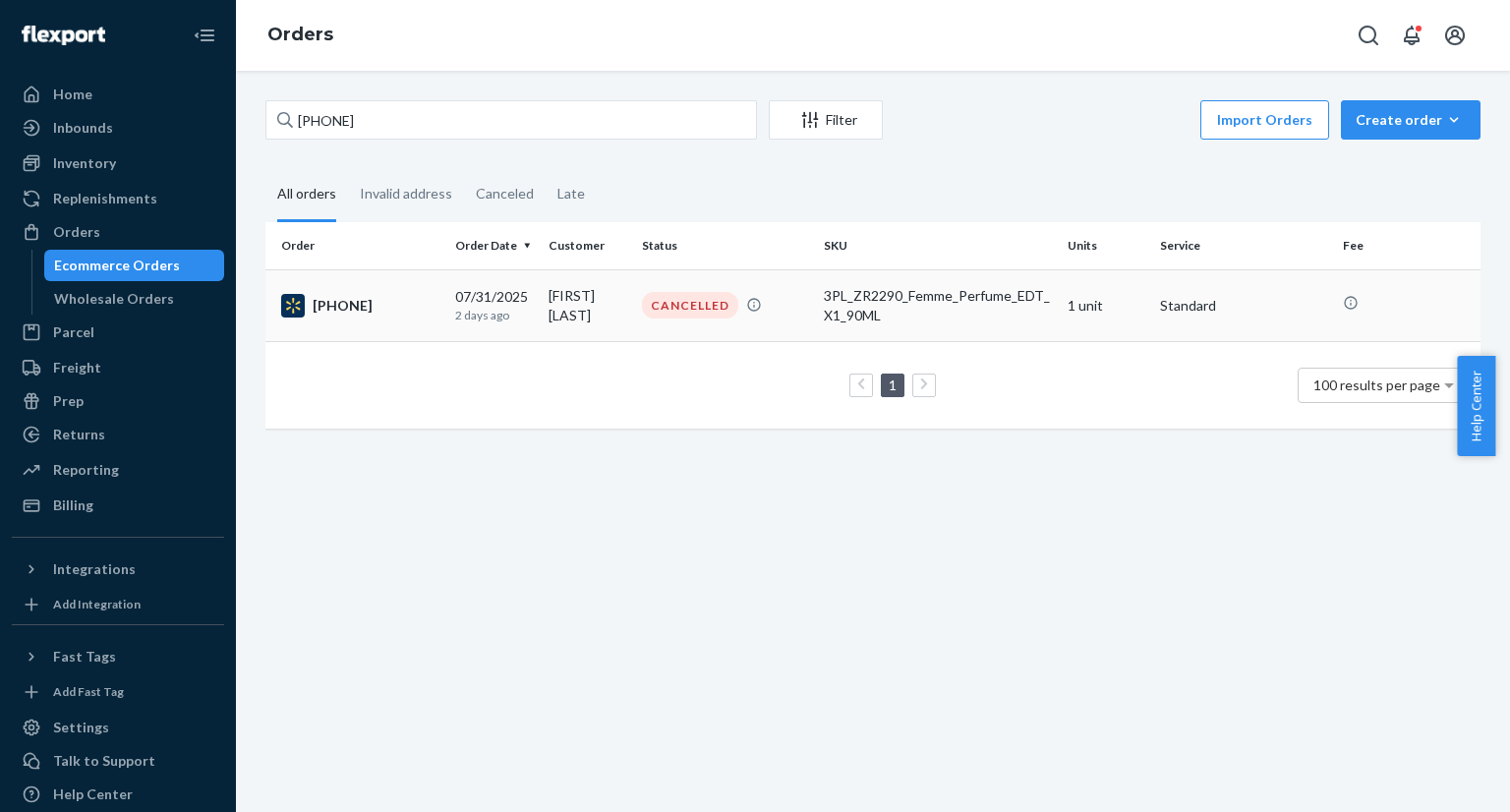 click on "[FIRST] [LAST]" at bounding box center [587, 305] 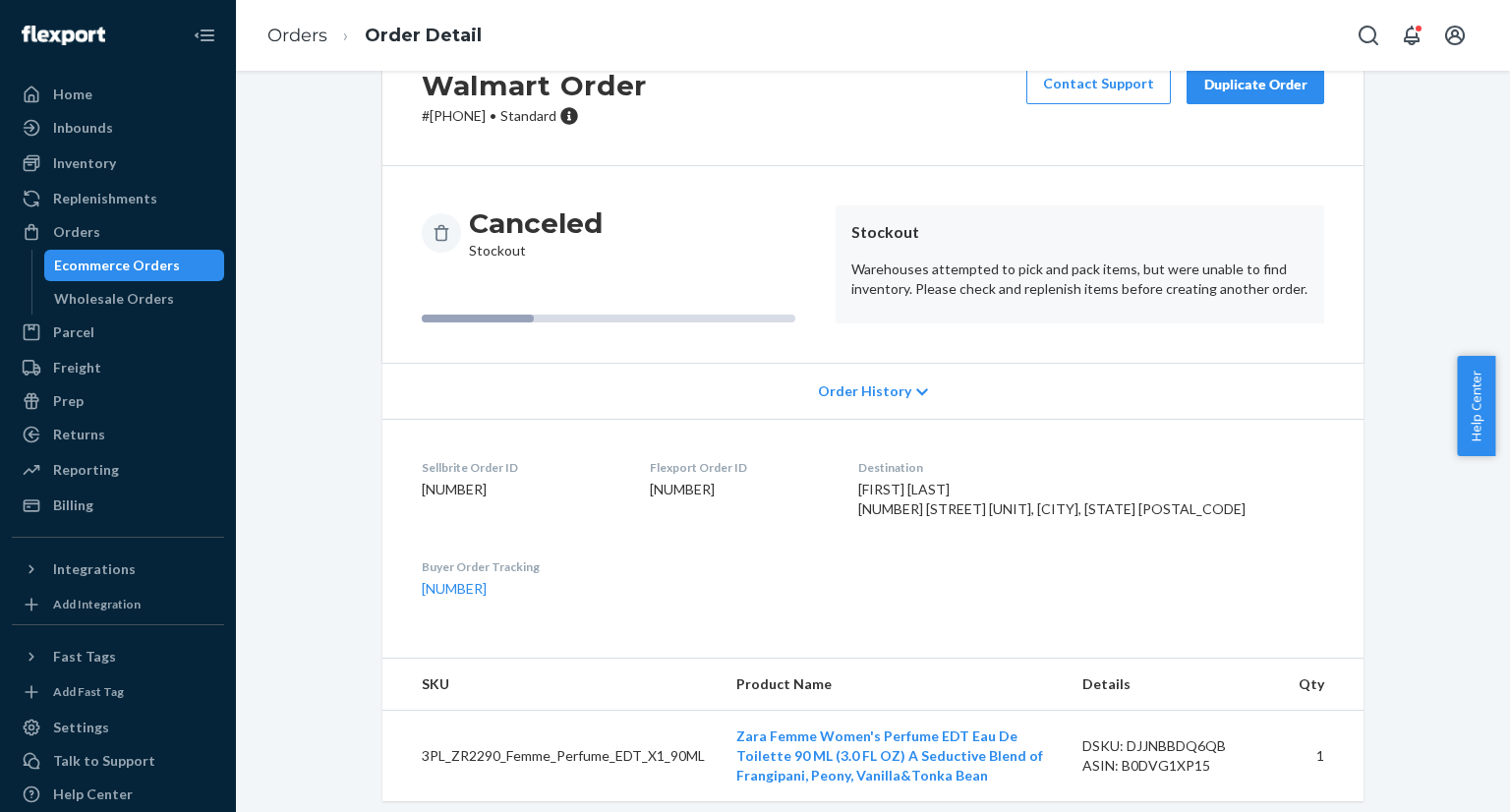 scroll, scrollTop: 126, scrollLeft: 0, axis: vertical 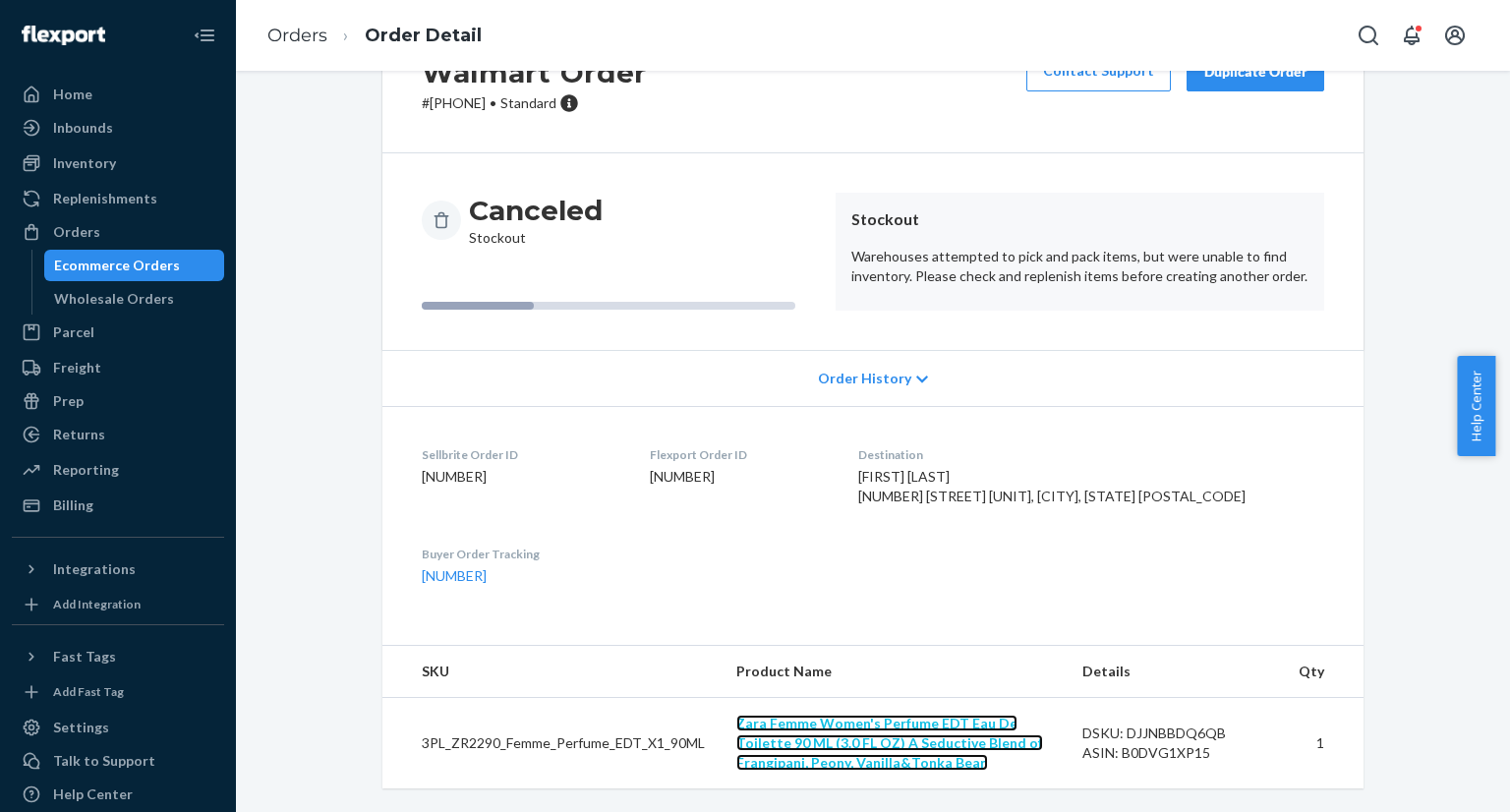 click on "Zara Femme Women's Perfume EDT Eau De Toilette 90 ML (3.0 FL OZ) A Seductive Blend of Frangipani, Peony, Vanilla&Tonka Bean" at bounding box center (890, 742) 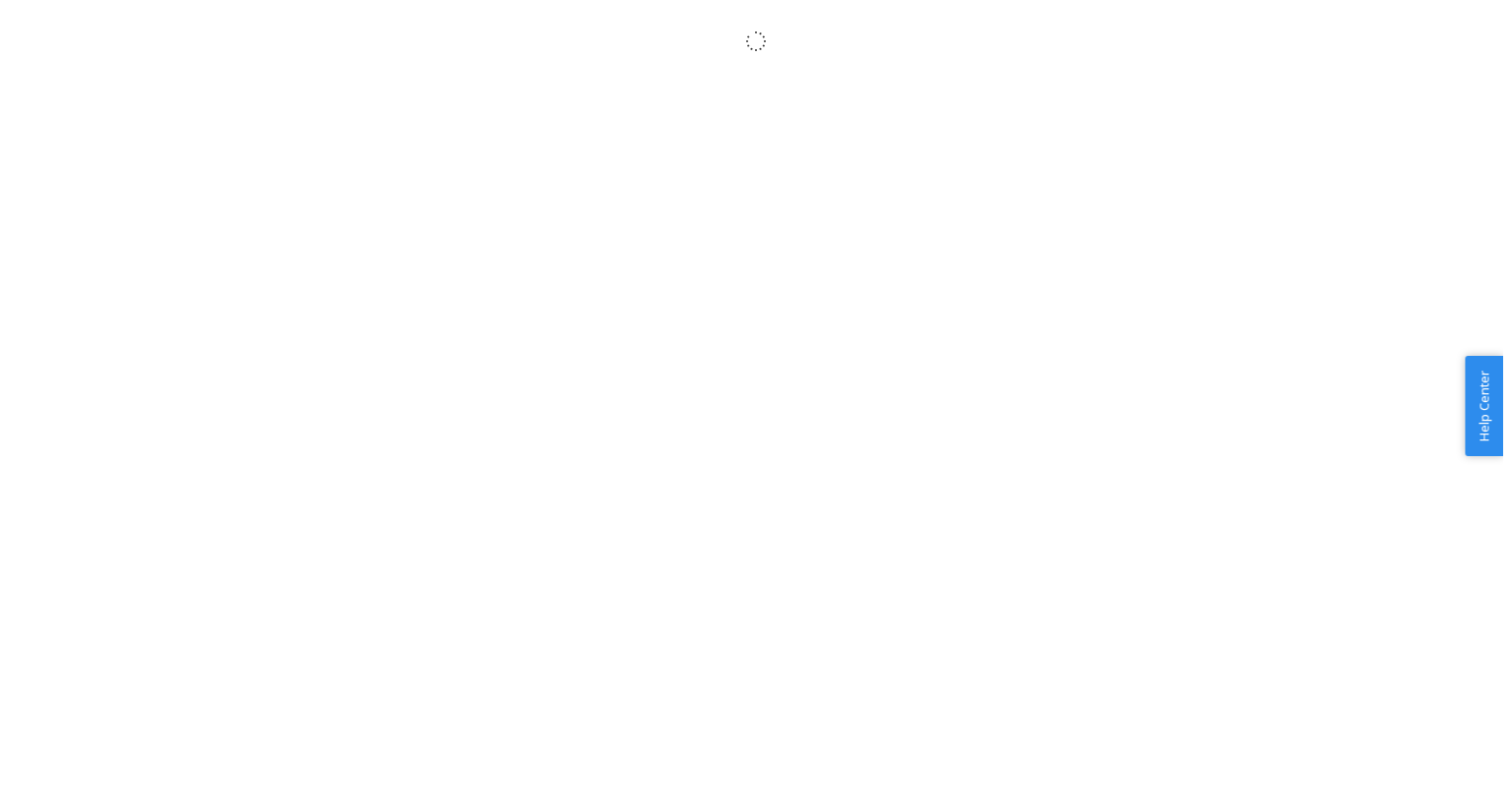 scroll, scrollTop: 0, scrollLeft: 0, axis: both 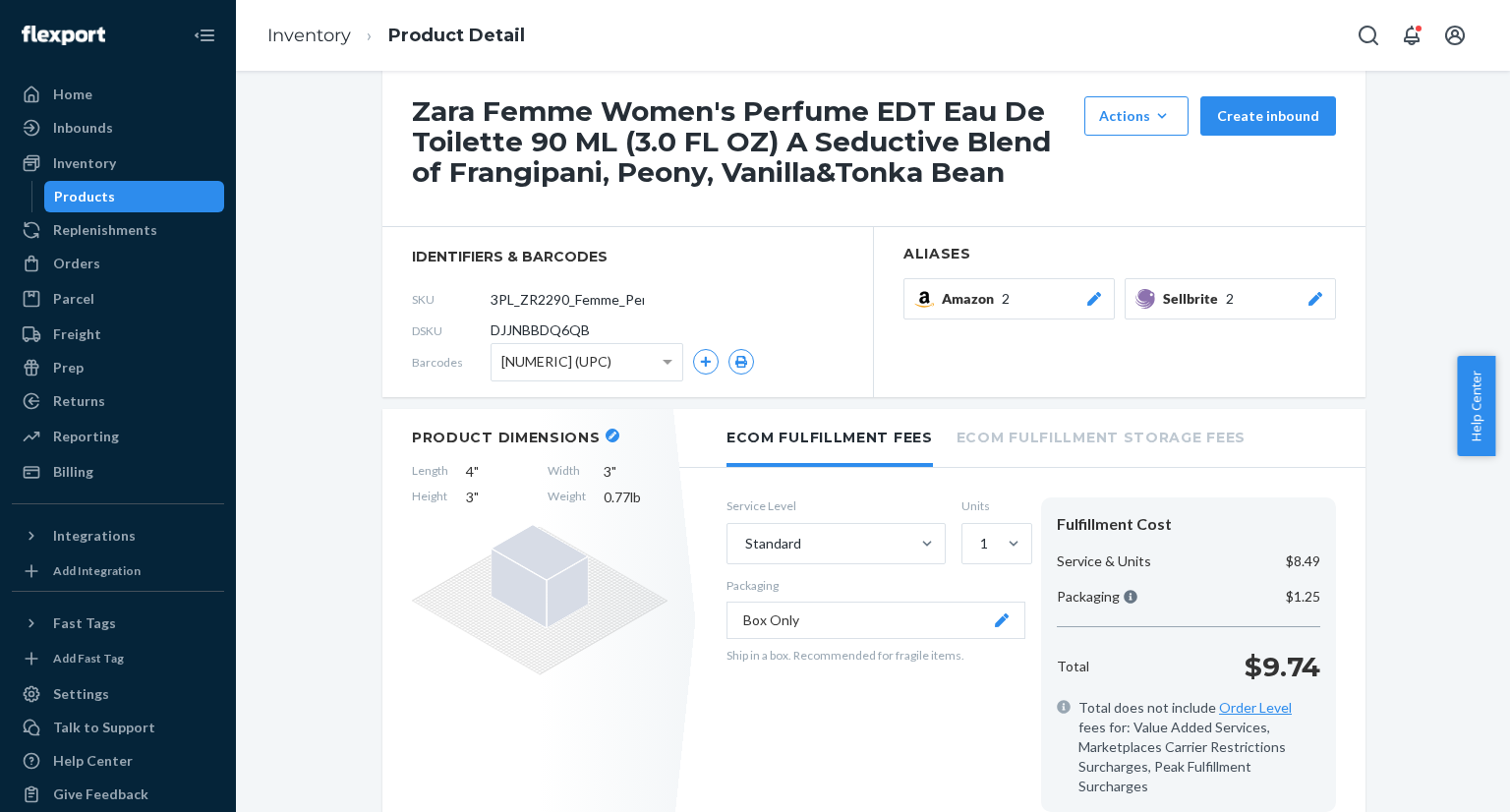 click on "Amazon 2" at bounding box center (1022, 299) 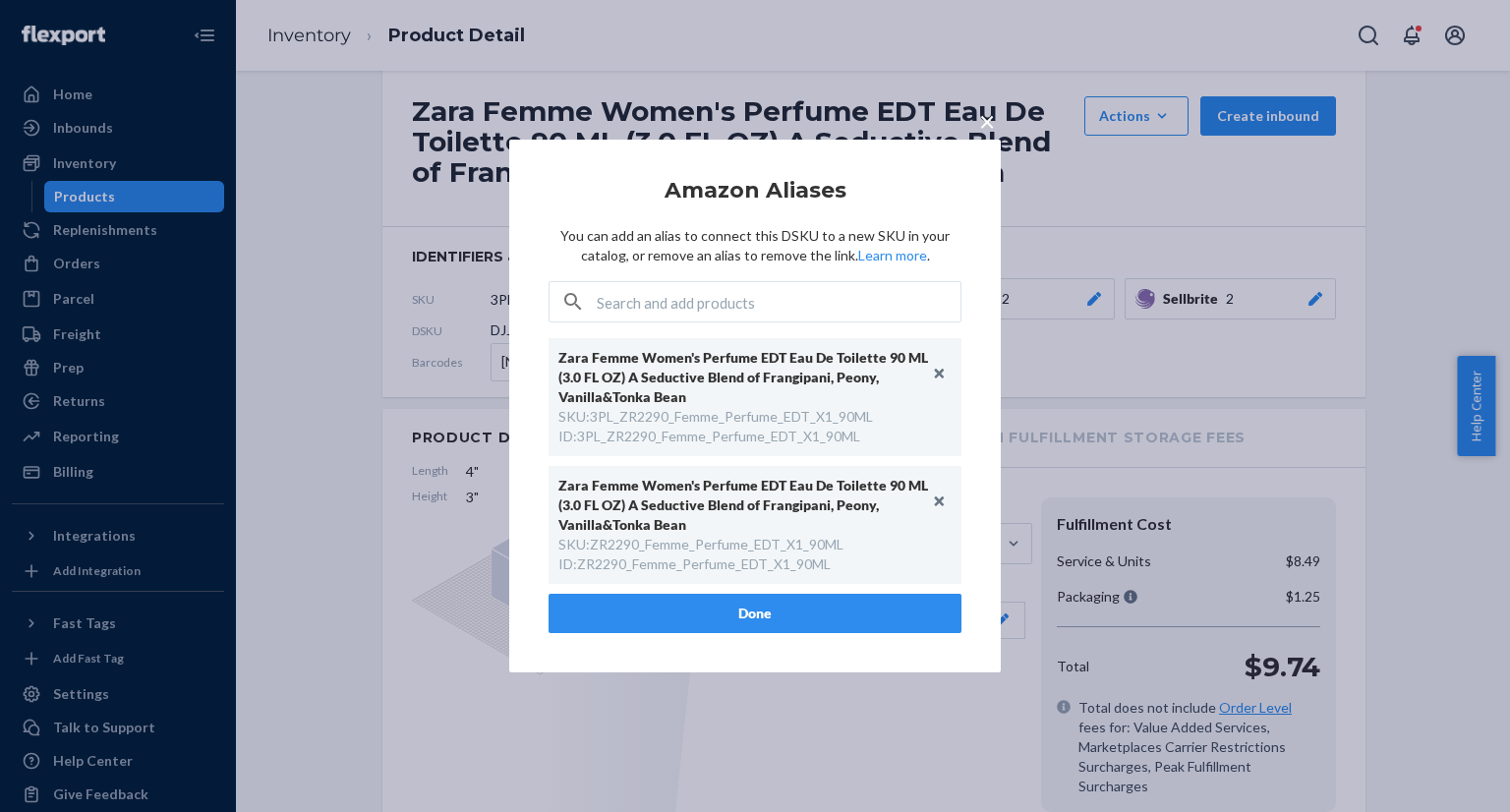 click on "×" at bounding box center [987, 121] 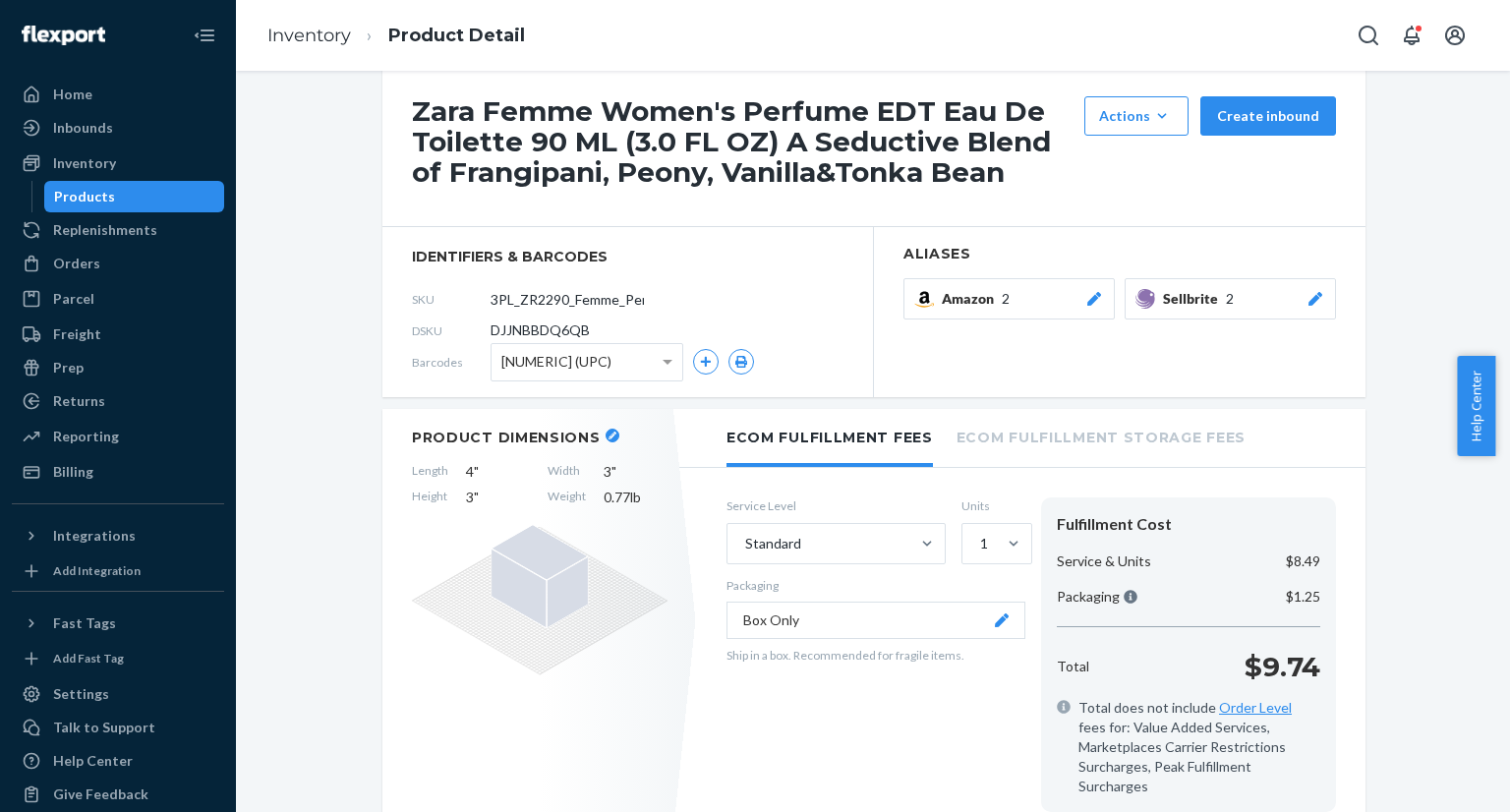click on "2" at bounding box center [1230, 299] 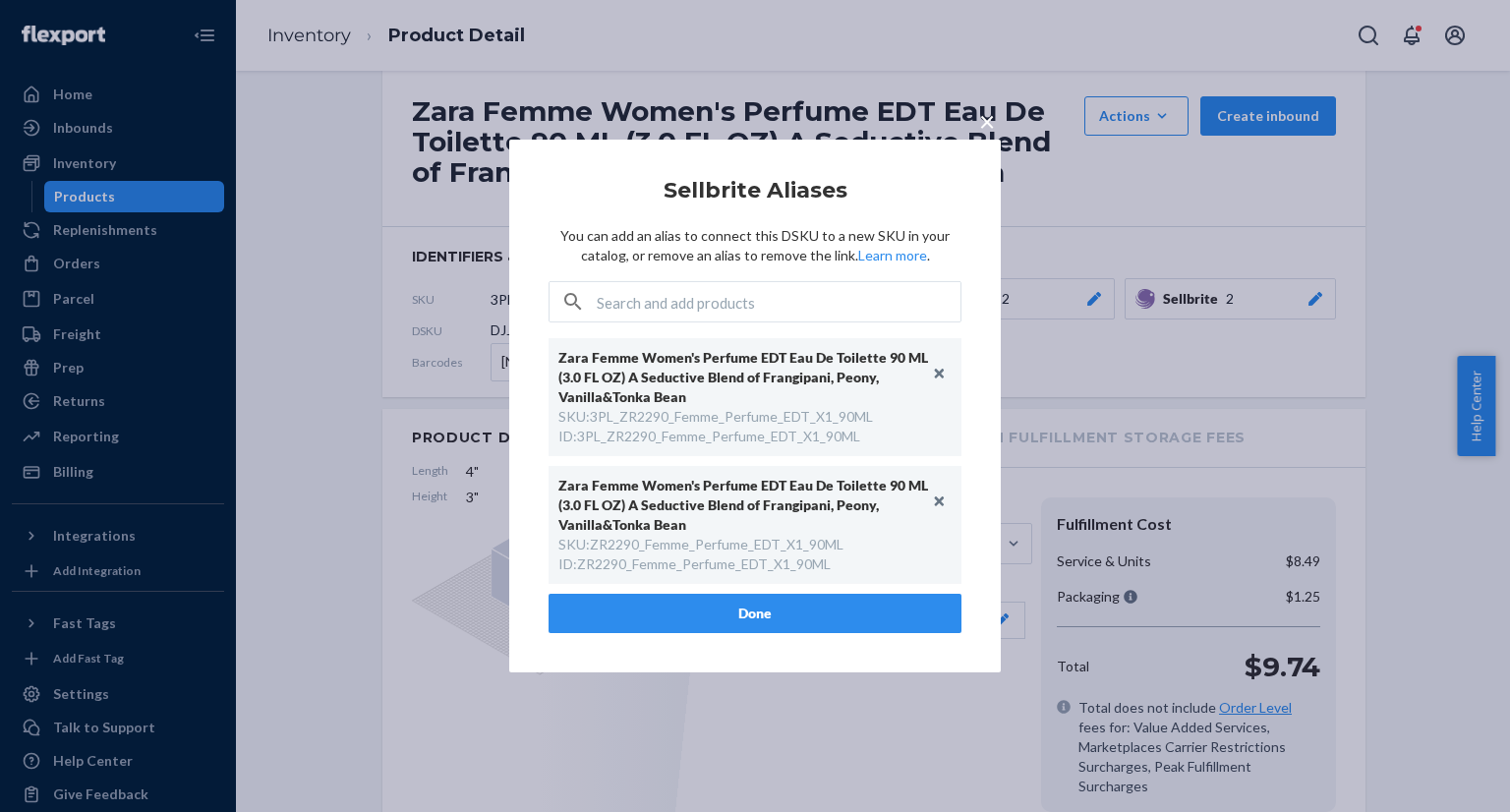 click on "×" at bounding box center [987, 121] 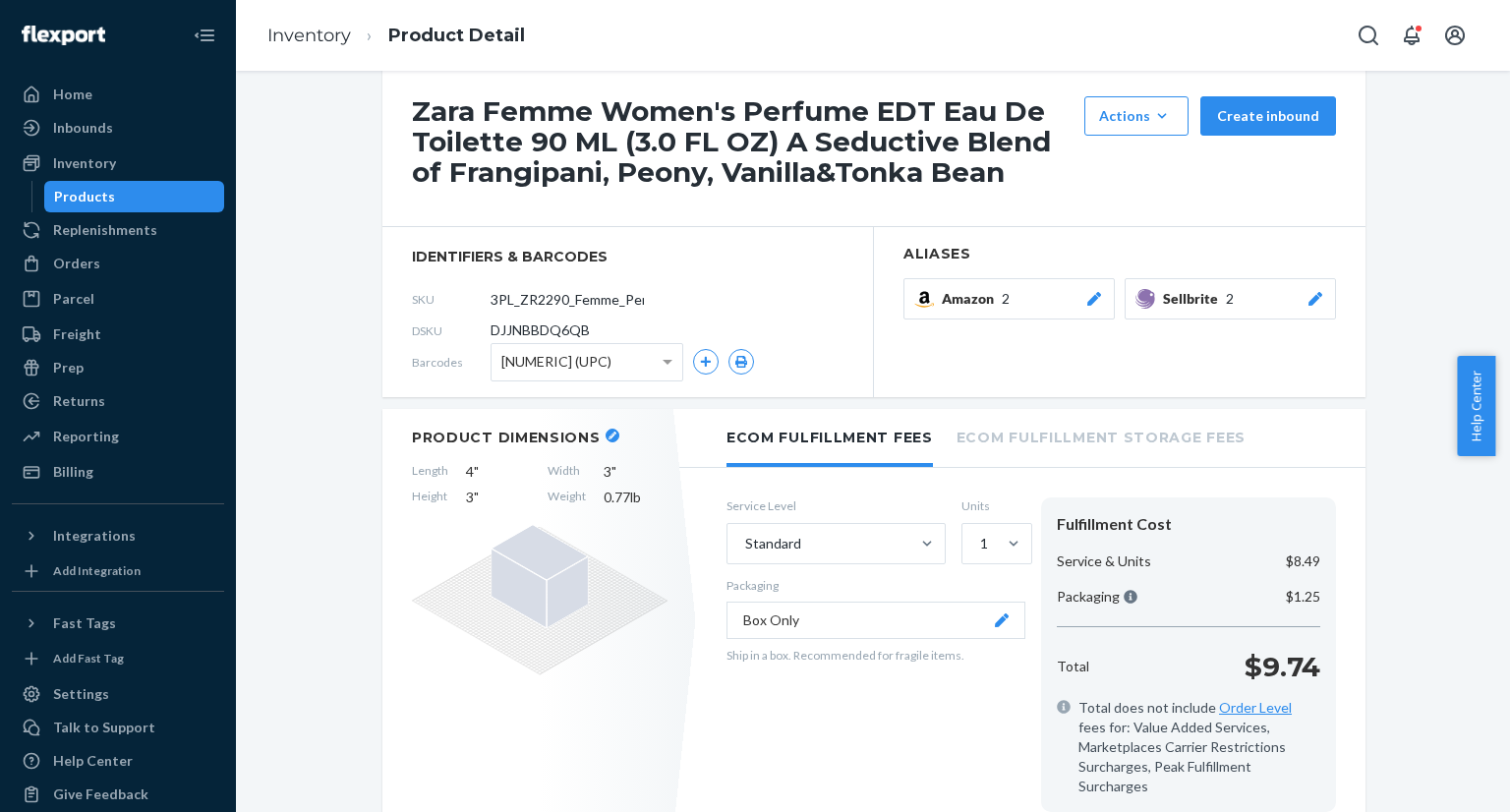 click on "Zara Femme Women's Perfume EDT Eau De Toilette 90 ML (3.0 FL OZ) A Seductive Blend of Frangipani, Peony, Vanilla&Tonka Bean Actions Hide Create inbound identifiers & barcodes SKU 3PL_ZR2290_Femme_Perfume_EDT_X1_90ML DSKU DJJNBBDQ6QB Barcodes 20120870999991 (UPC) Aliases Amazon 2 Sellbrite 2 Product Dimensions Length 4 " Width 3 " Height 3 " Weight 0.77 lb Ecom Fulfillment Fees Ecom Fulfillment Storage Fees Service Level Standard Units 1 Packaging Box Only Ship in a box. Recommended for fragile items. Fulfillment Cost Service & Units $8.49 Packaging $1.25 Total $9.74 Total does not include   Order Level   fees for: Value Added Services, Marketplaces Carrier Restrictions Surcharges, Peak Fulfillment Surcharges PRODUCT CATEGORY Product category Fragile or glass Product has an SDS/MSDS No Products accepted by Flexport Customs Information Country Of Origin Spain Tariff Code 3303000000 - PERFUMES AND TOILET WATERS Customs Description Zara Femme 90ml Customs Value $49.99 Inventory Inbound ― DTC Fulfillment ― + +" at bounding box center [873, 1031] 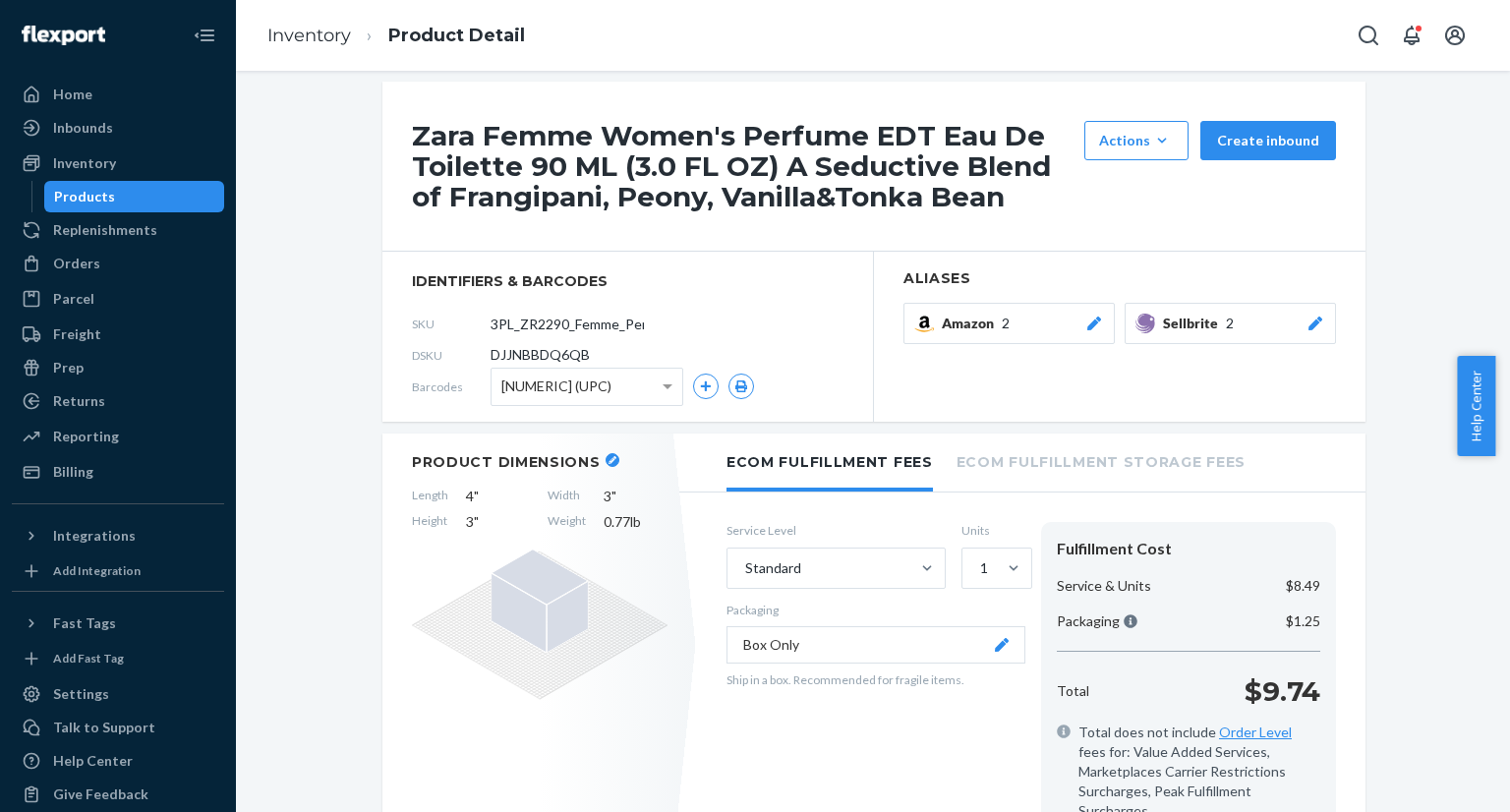 scroll, scrollTop: 0, scrollLeft: 0, axis: both 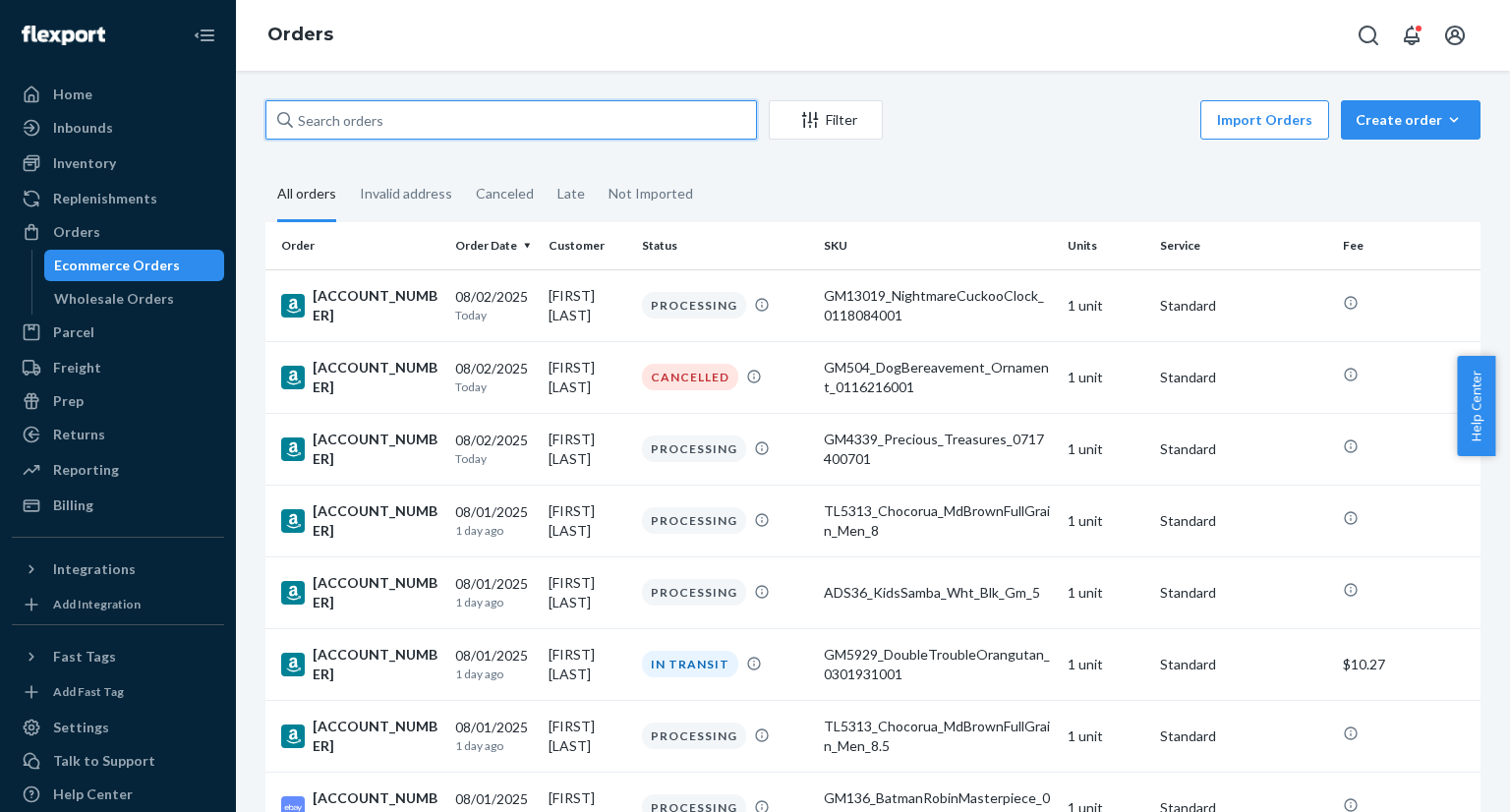 click at bounding box center (511, 120) 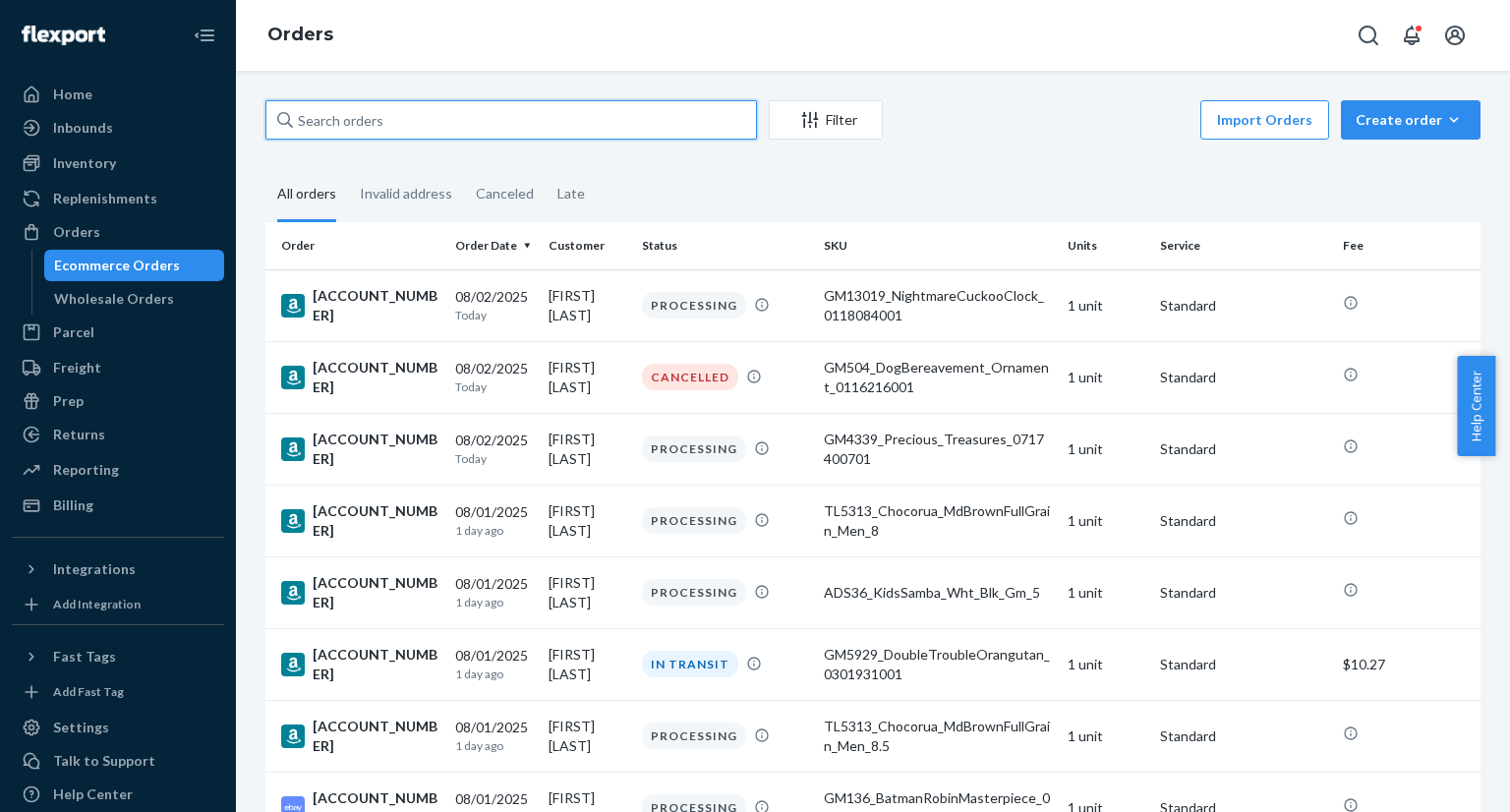 paste on "[ACCOUNT_NUMBER]" 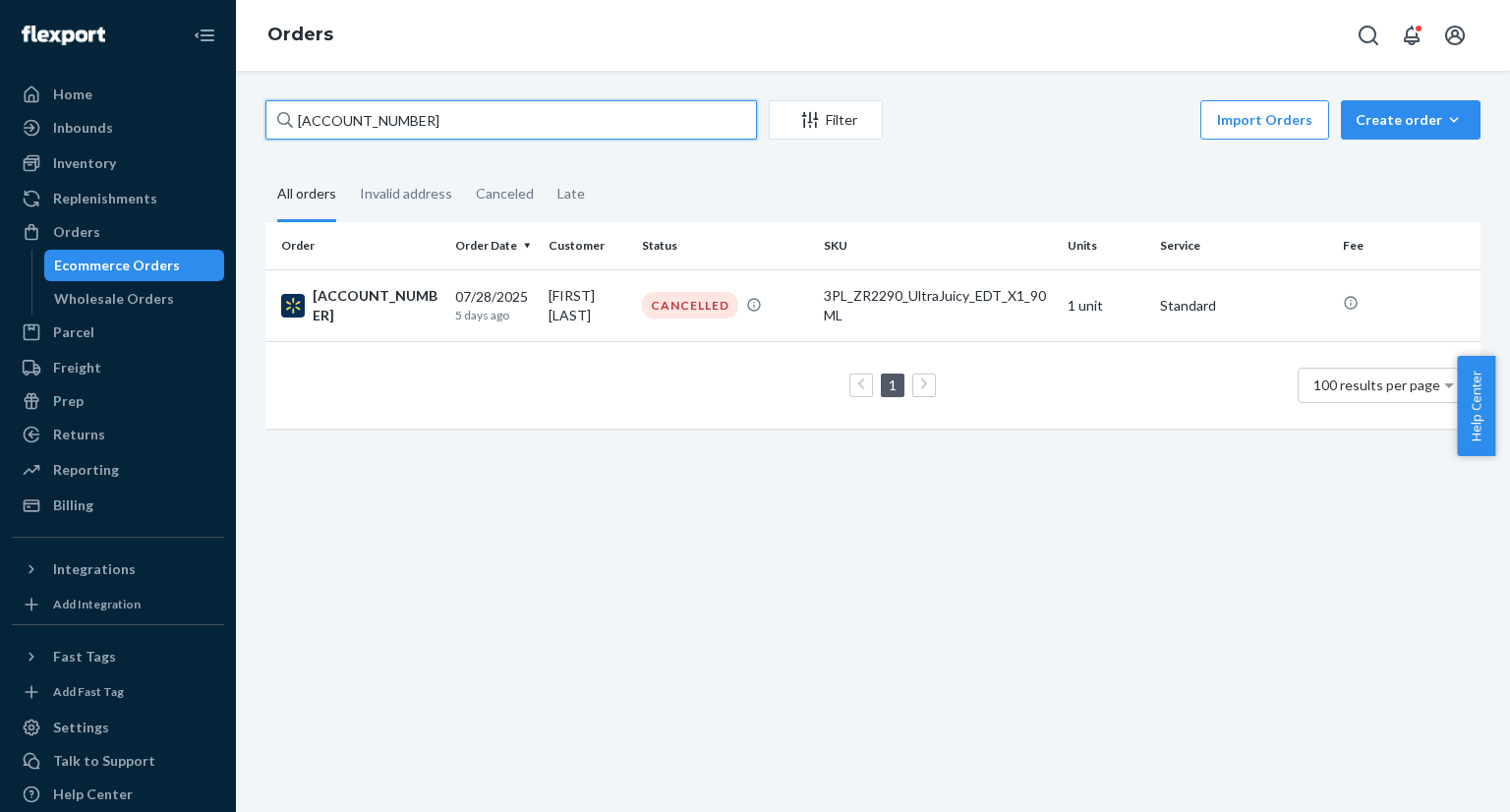 type on "[ACCOUNT_NUMBER]" 